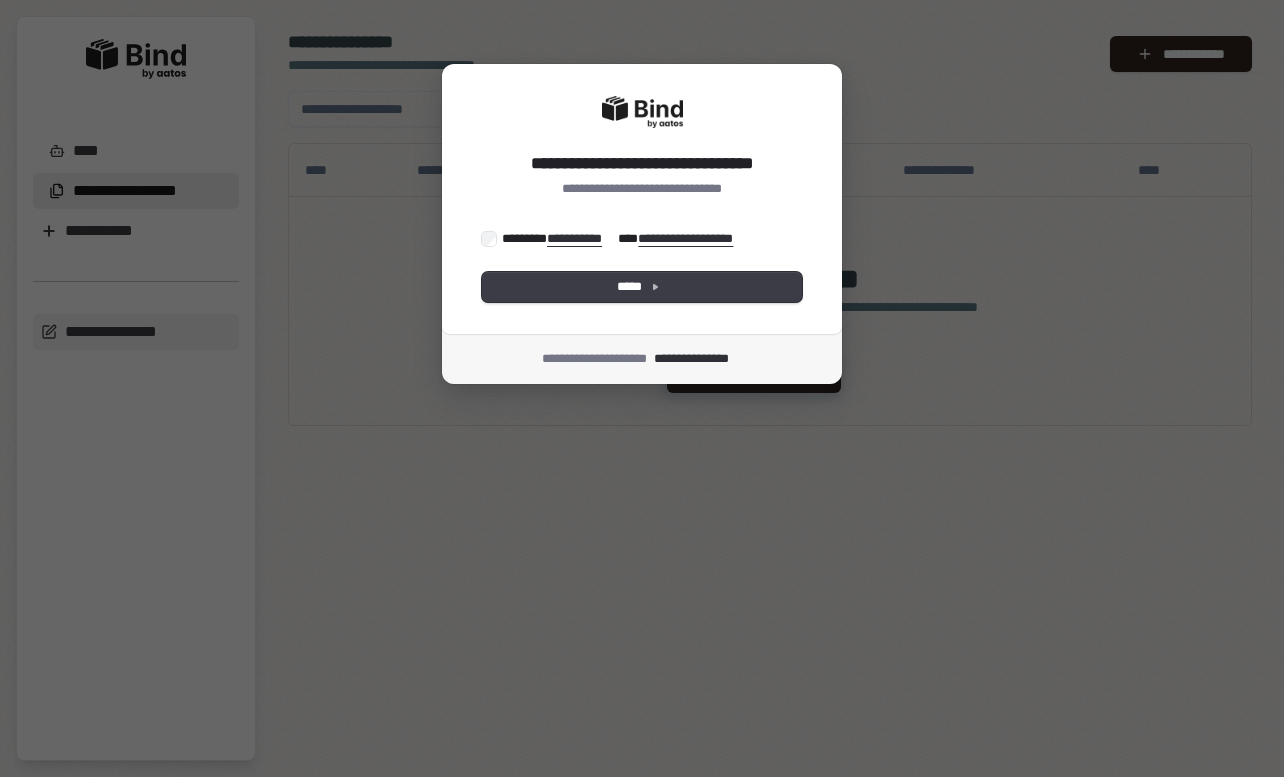 scroll, scrollTop: 0, scrollLeft: 0, axis: both 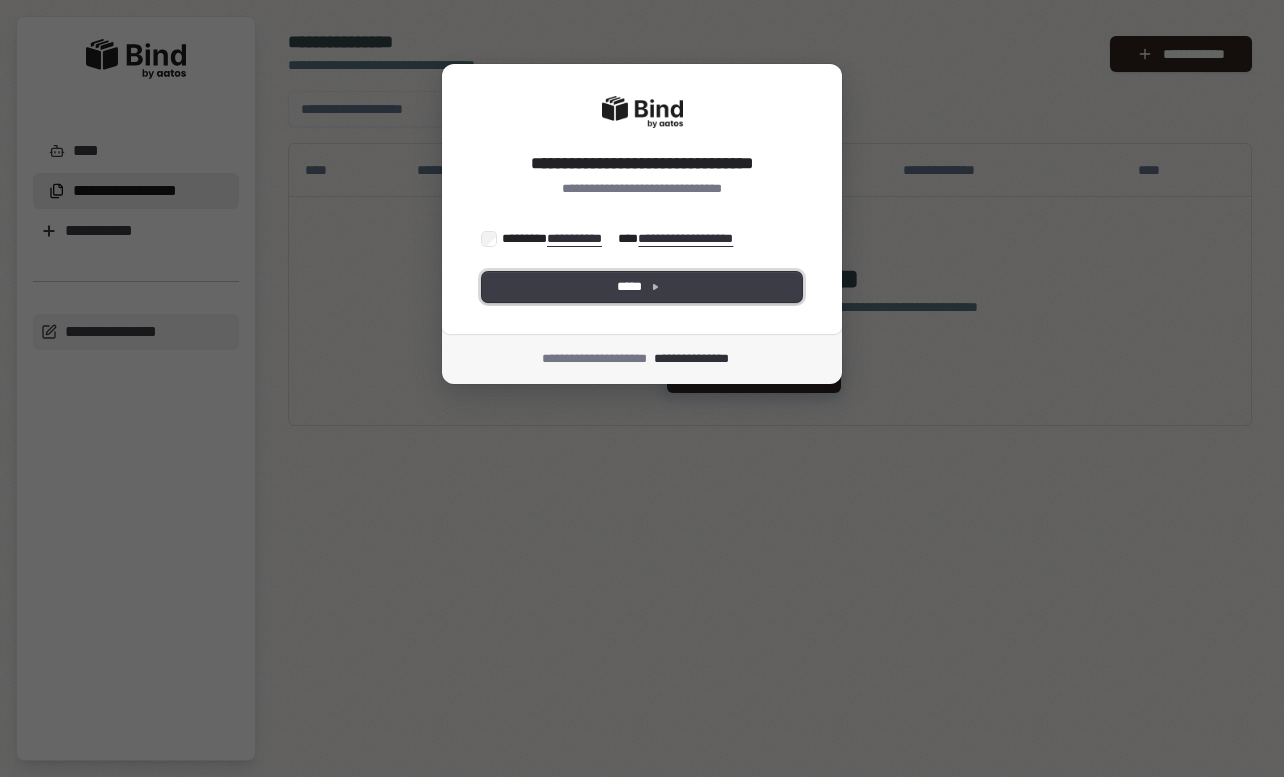 click on "*****" at bounding box center [642, 287] 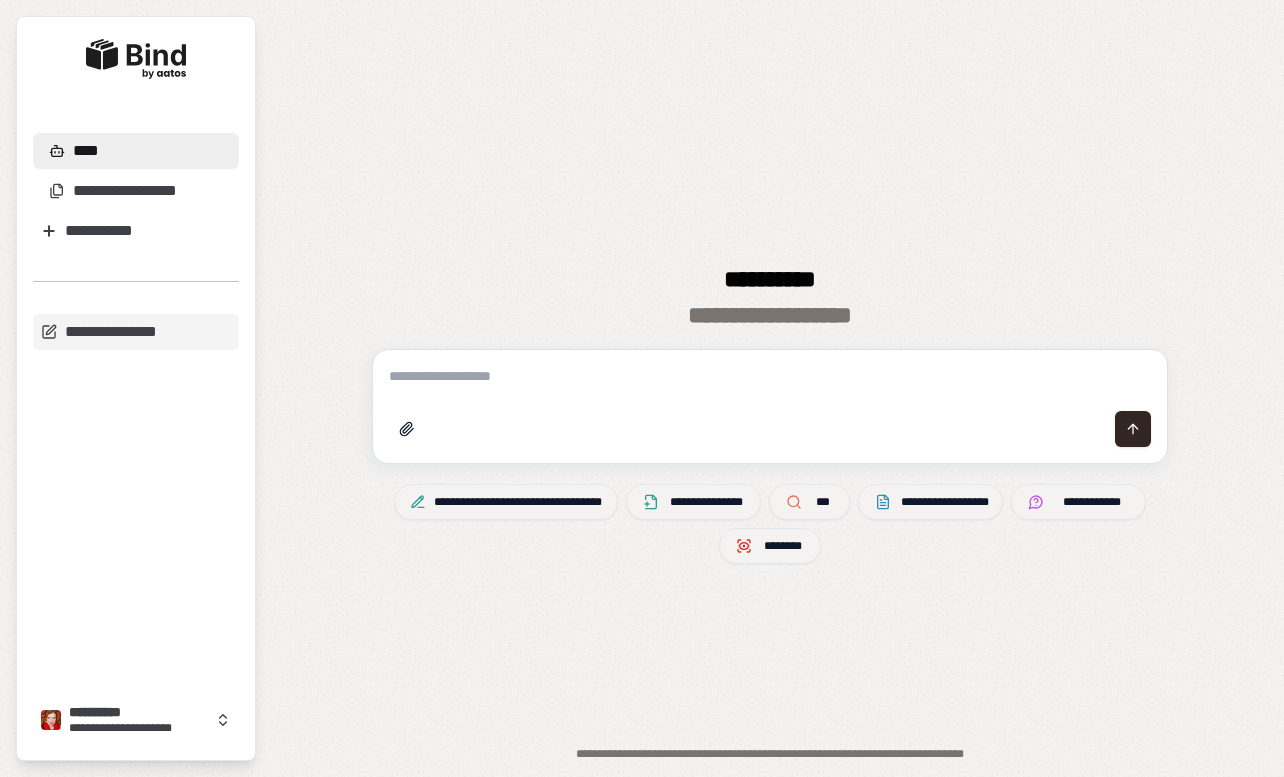 scroll, scrollTop: 0, scrollLeft: 0, axis: both 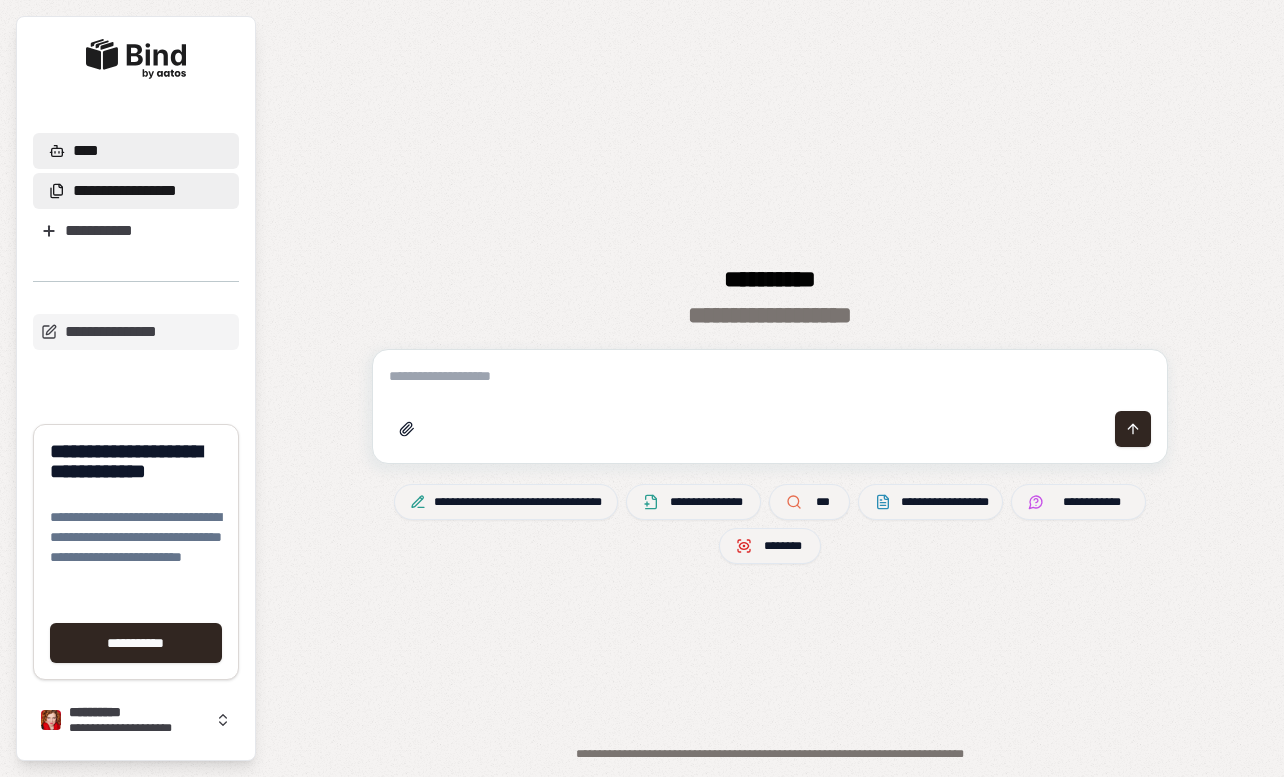 click on "**********" at bounding box center (116, 191) 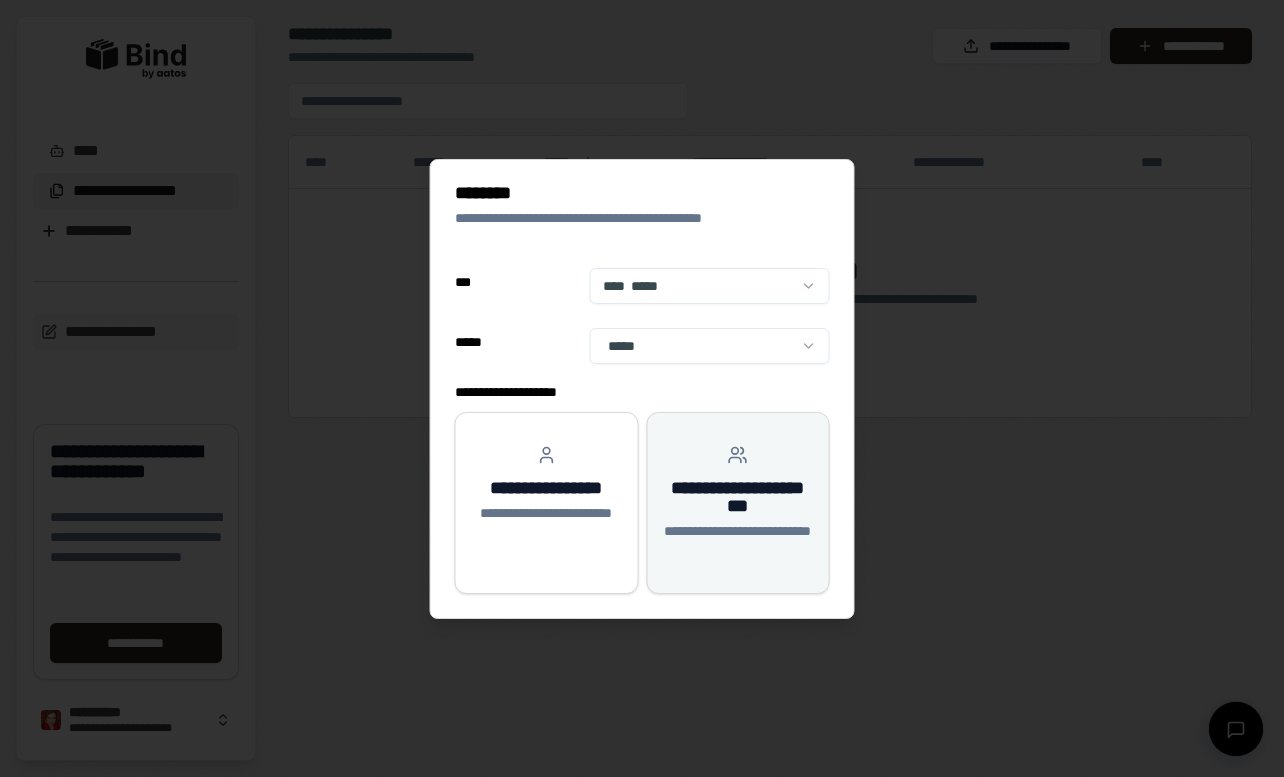 click on "**********" at bounding box center (738, 541) 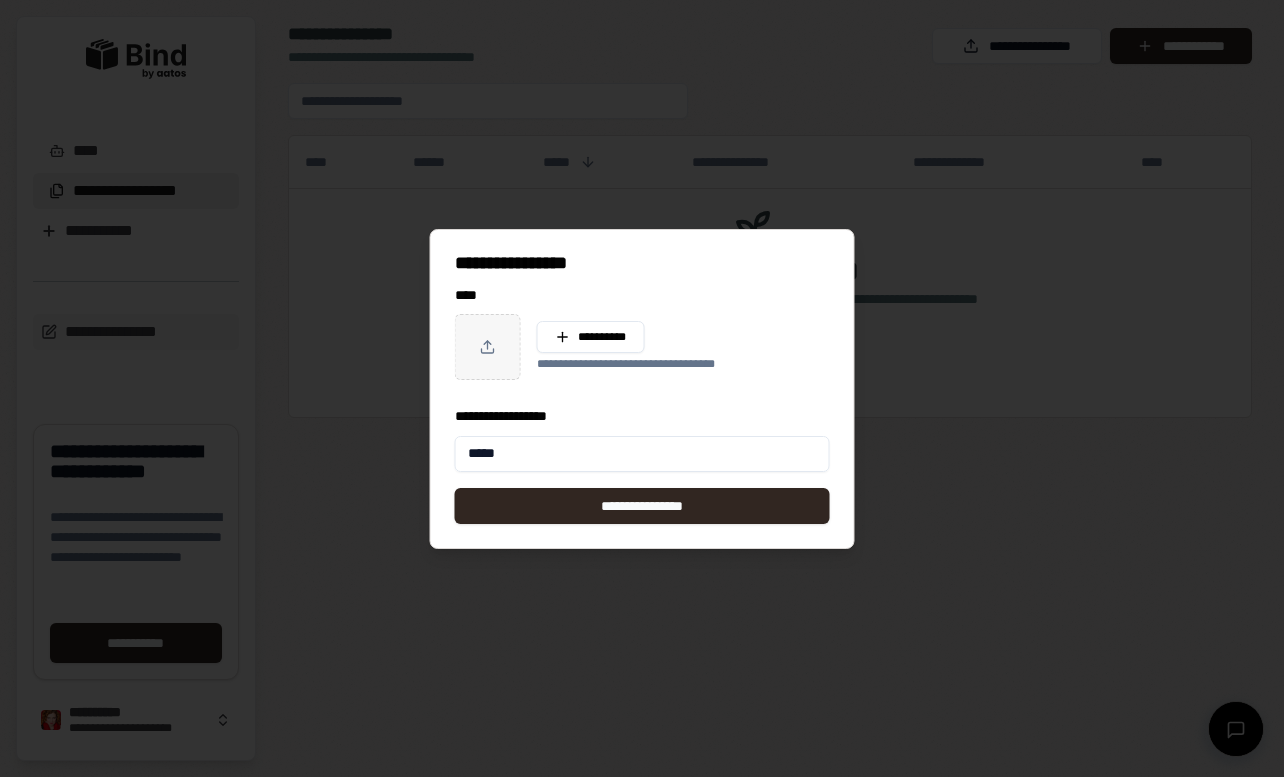 type on "**********" 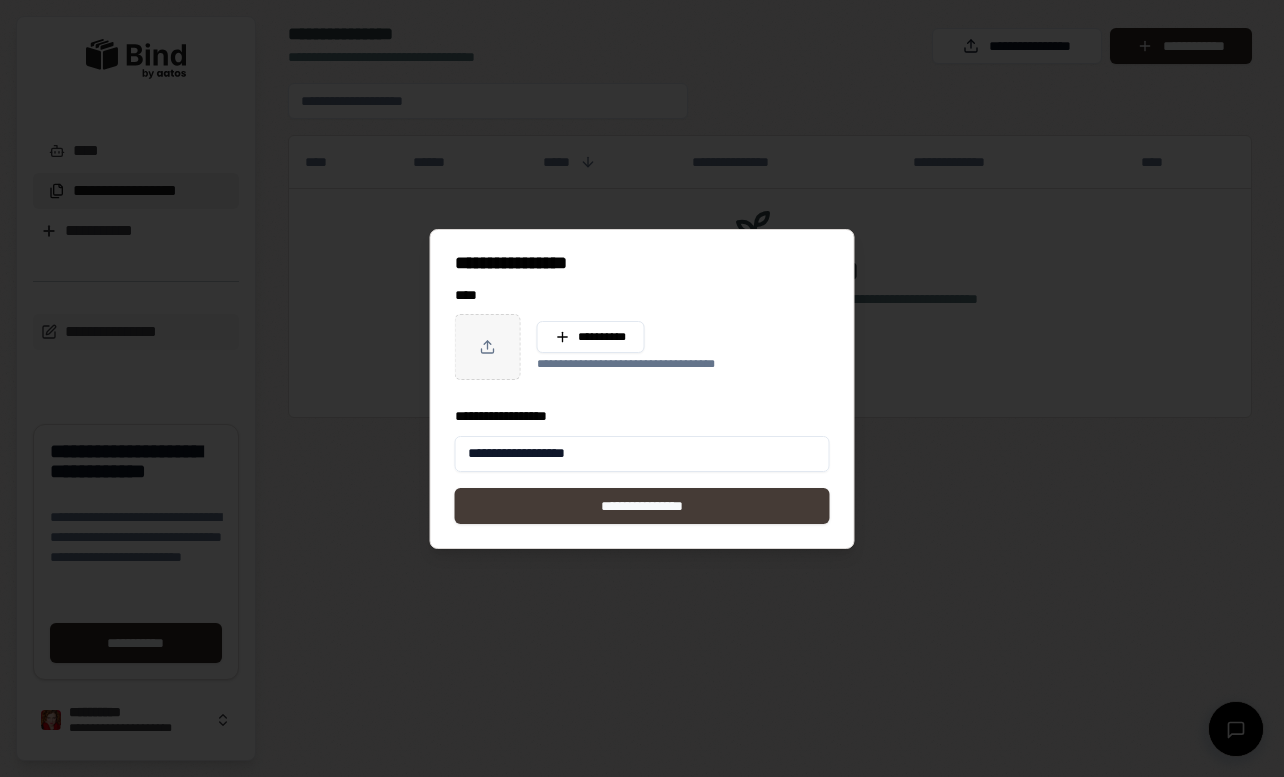 click on "**********" at bounding box center (642, 506) 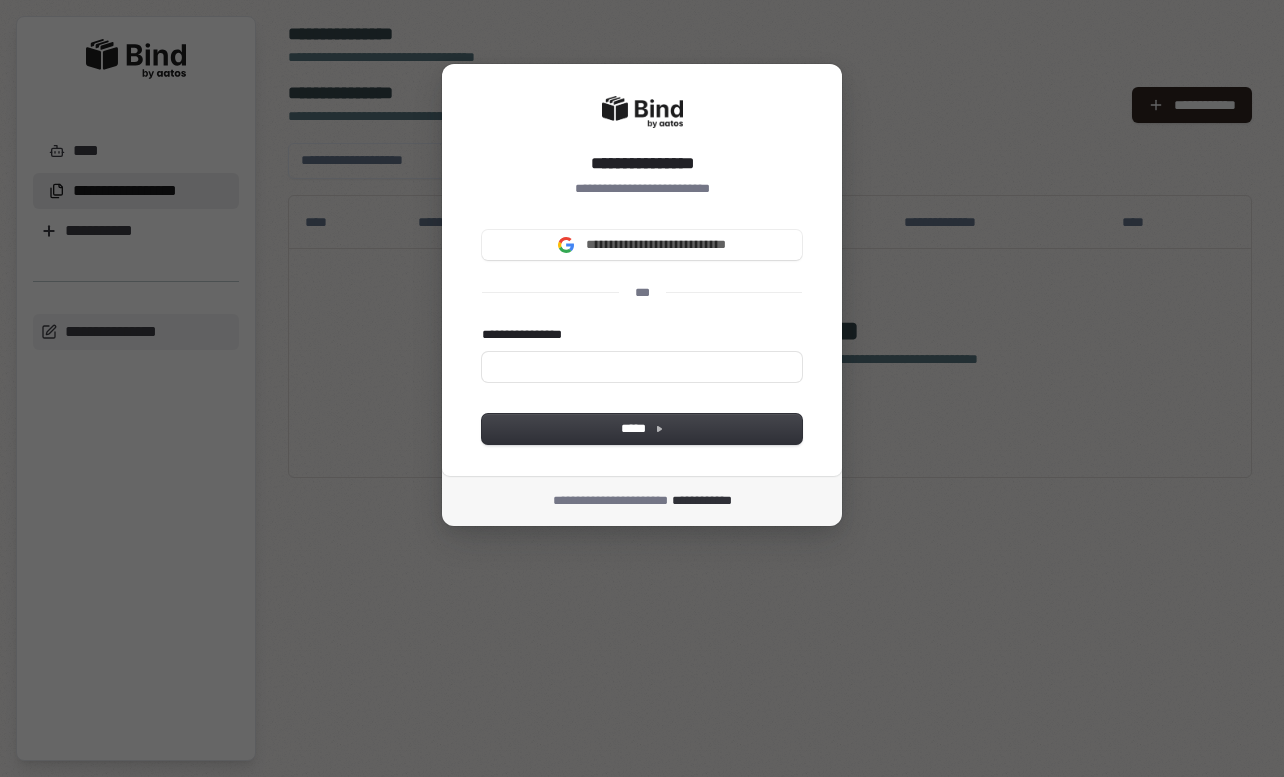 type 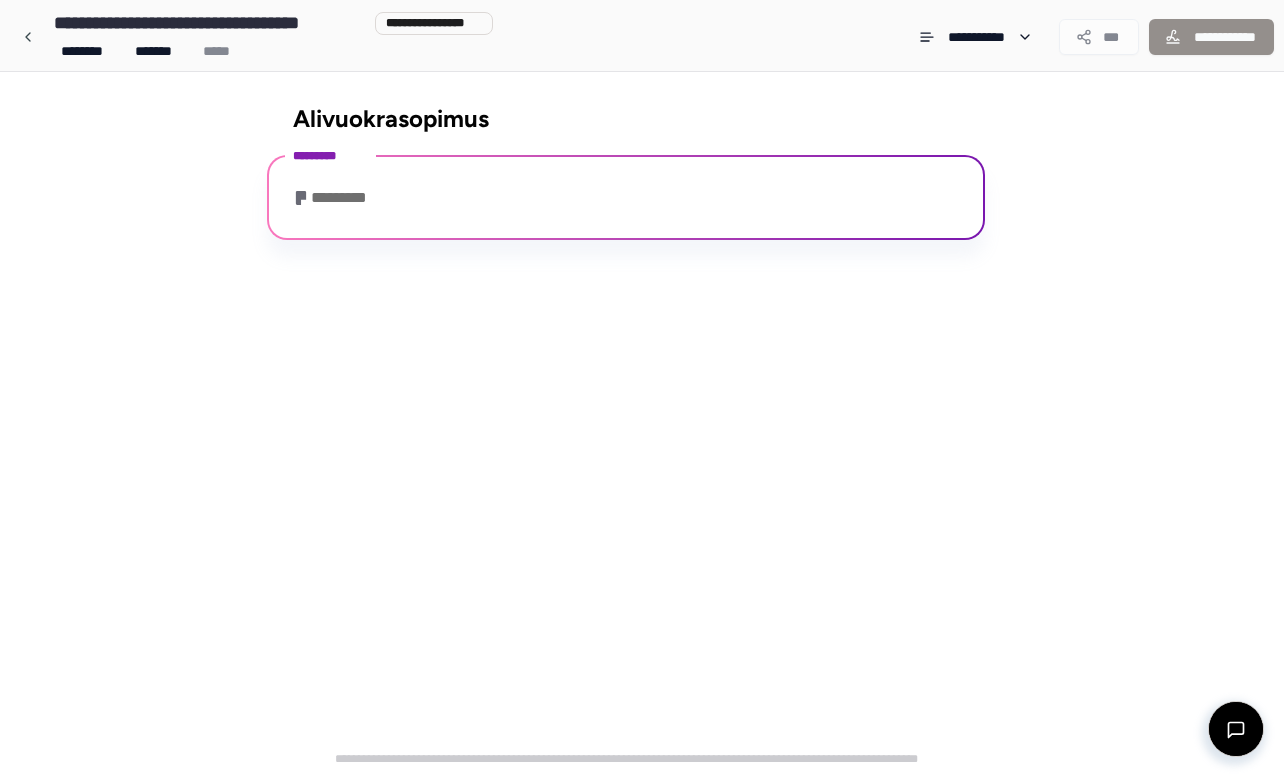 scroll, scrollTop: 0, scrollLeft: 0, axis: both 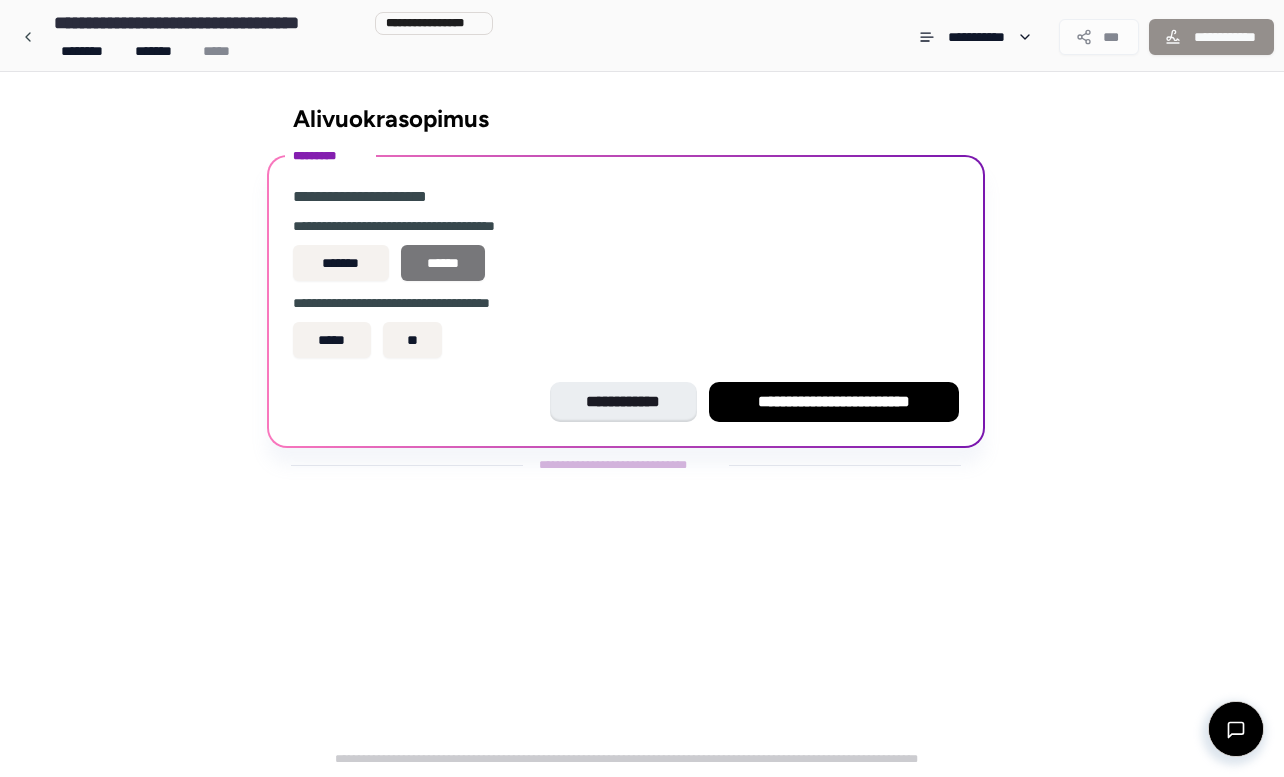 click on "******" at bounding box center (443, 263) 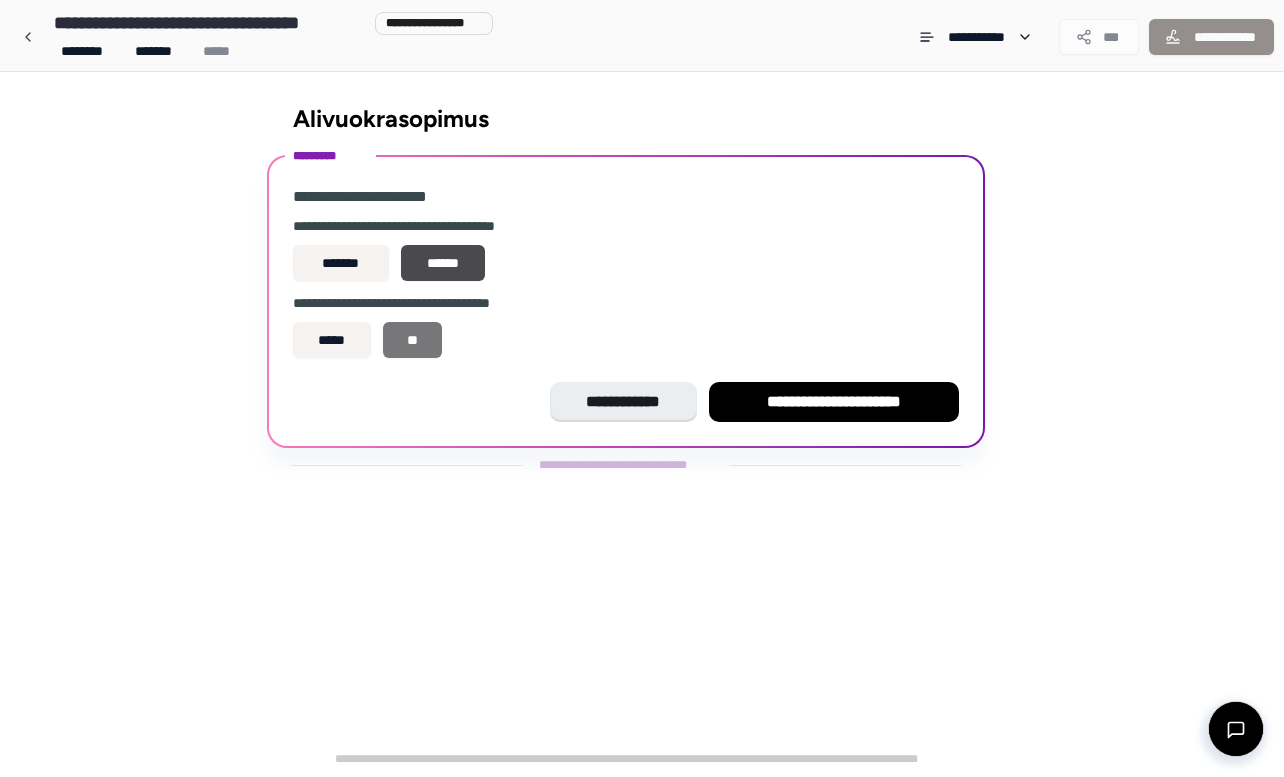 click on "**" at bounding box center (413, 340) 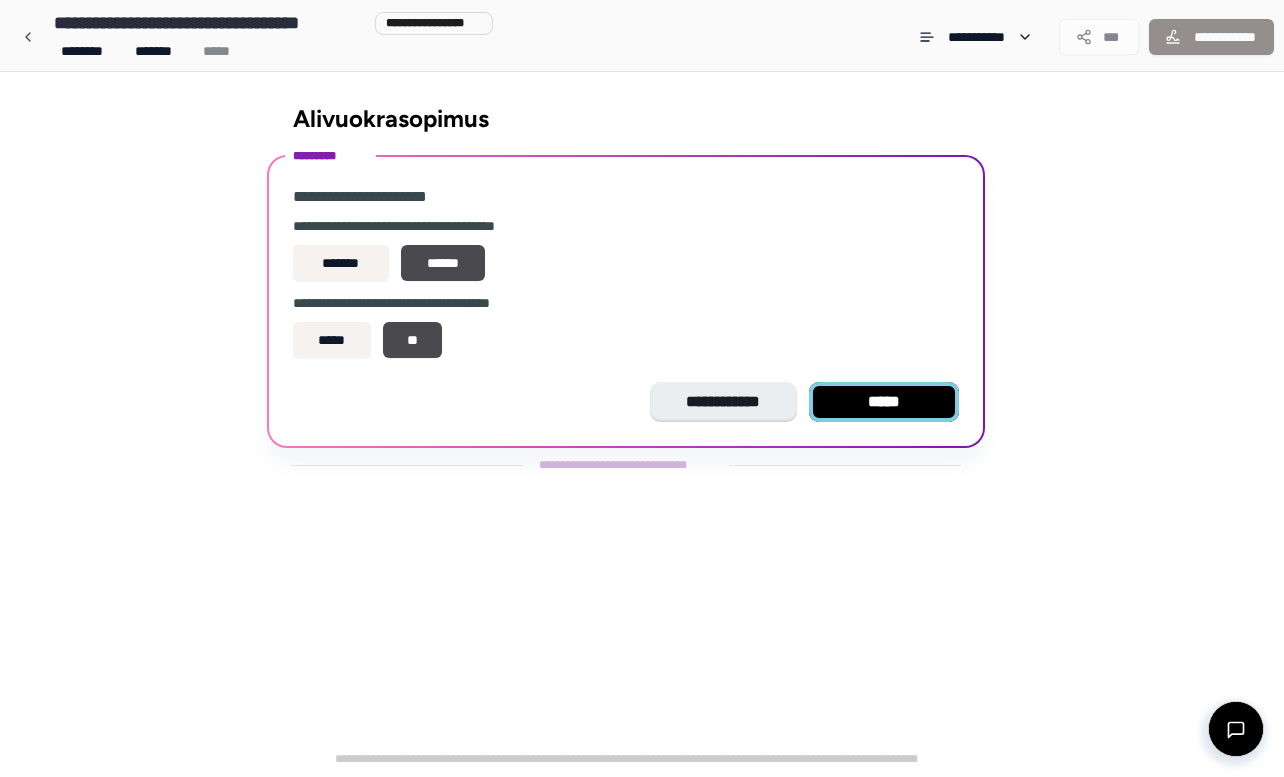 click on "*****" at bounding box center [884, 402] 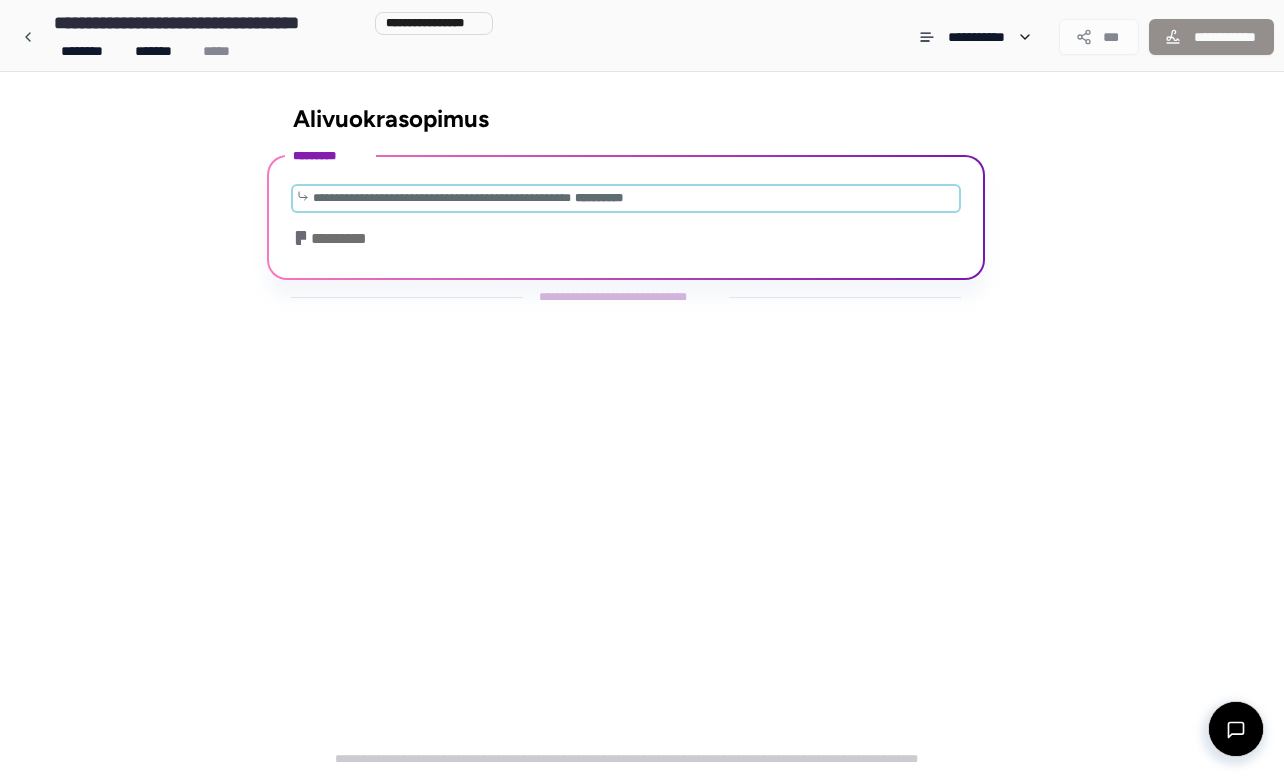 click on "**********" at bounding box center (442, 198) 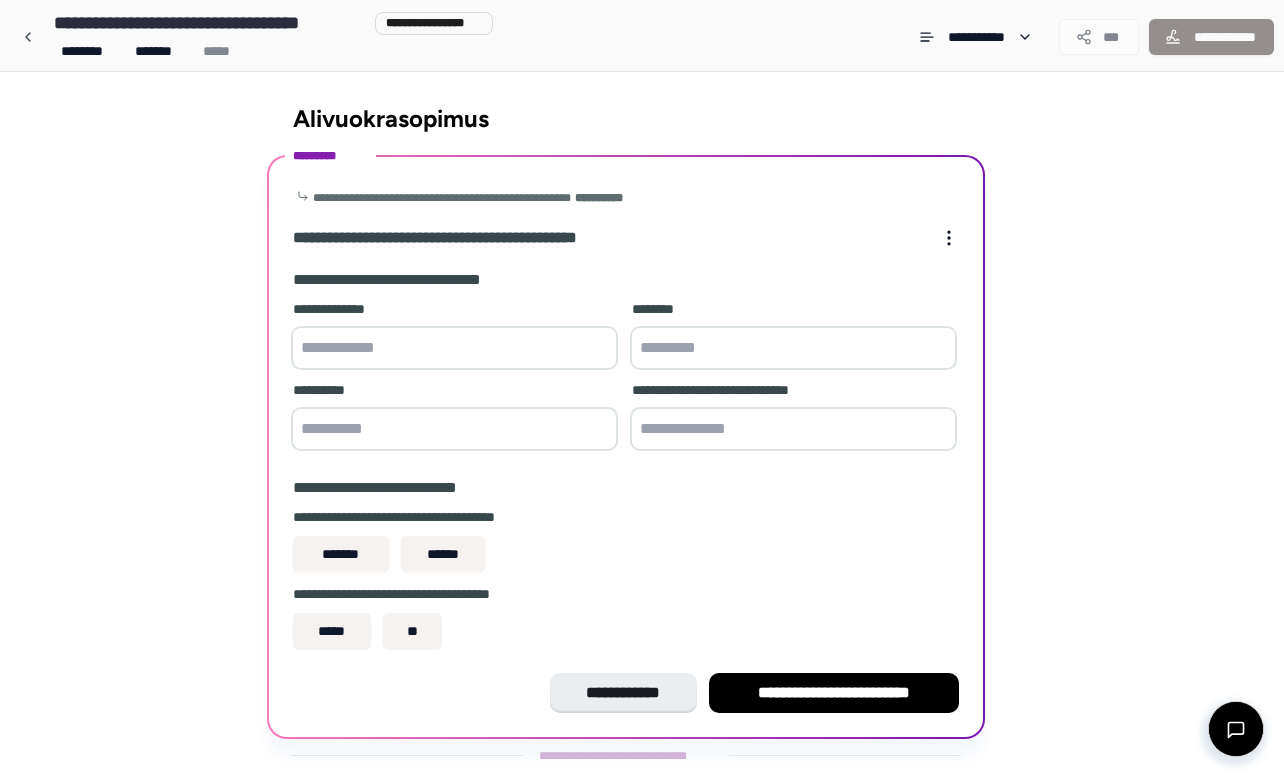 scroll, scrollTop: 40, scrollLeft: 0, axis: vertical 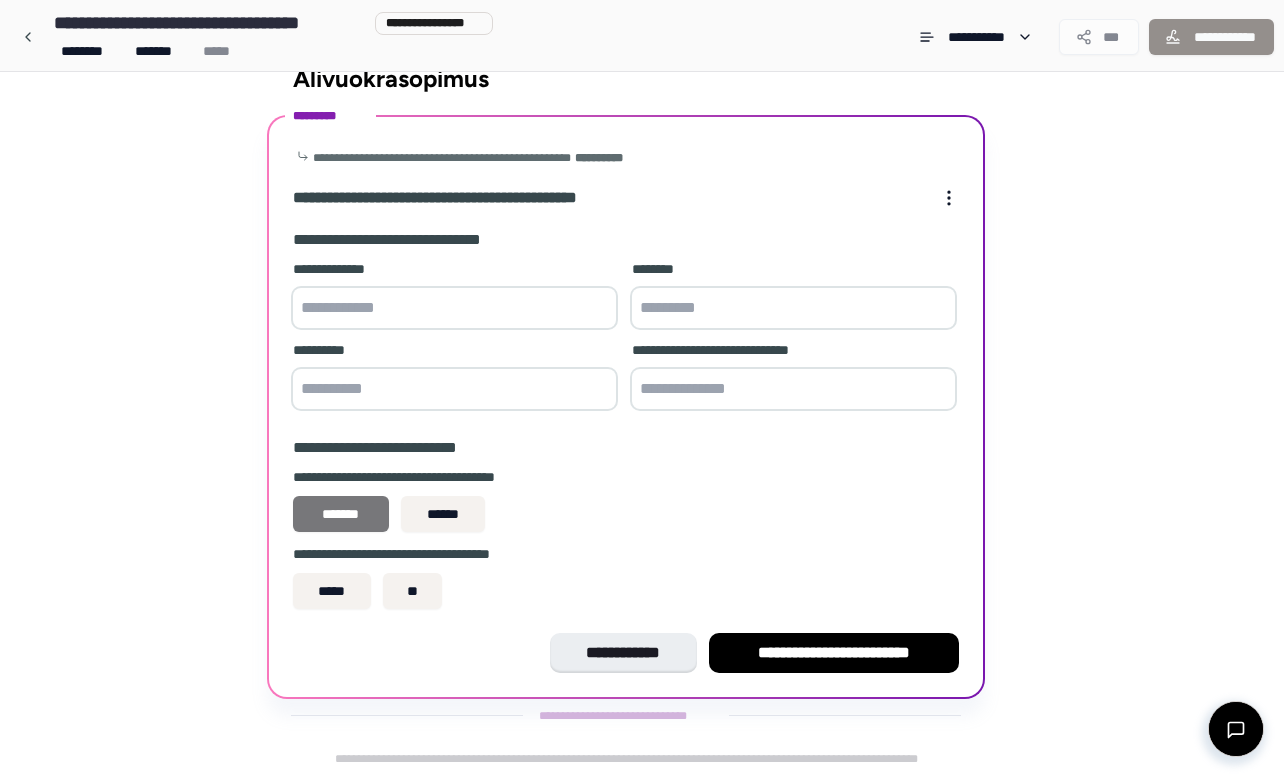 click on "*******" at bounding box center (341, 514) 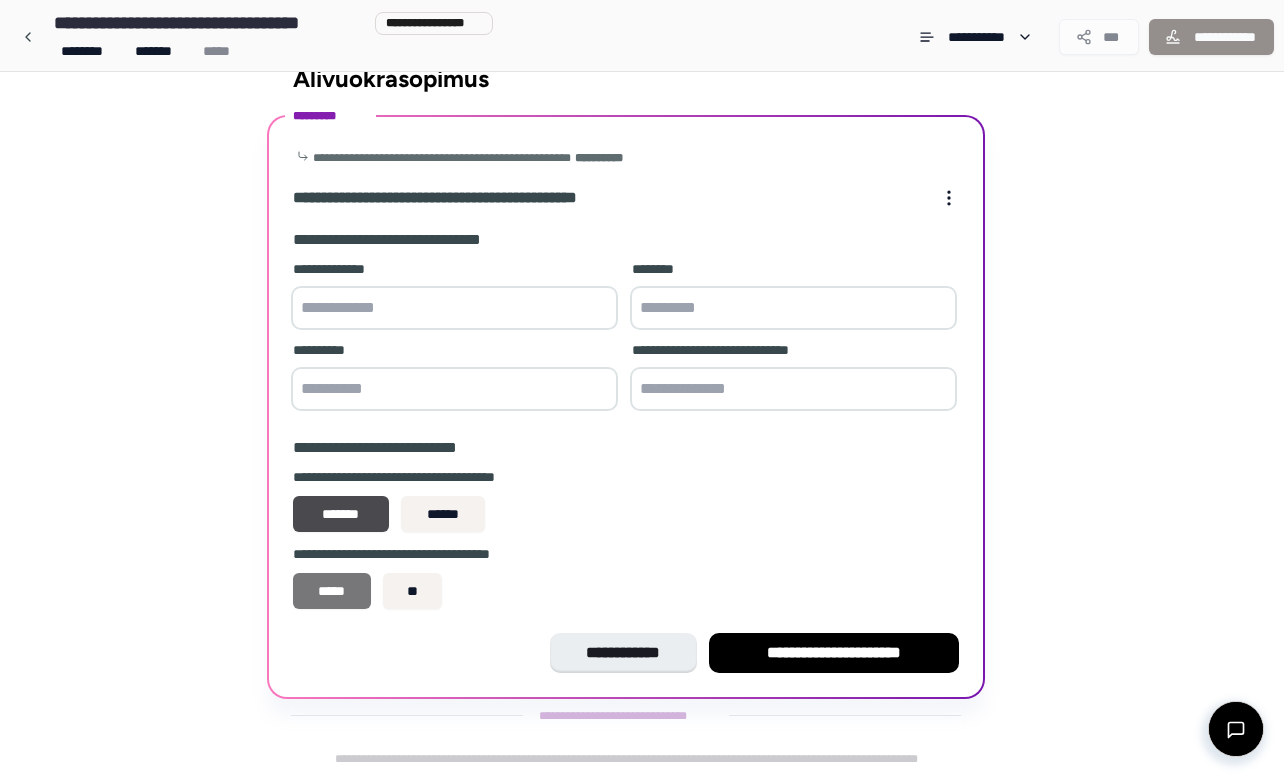 click on "*****" at bounding box center [332, 591] 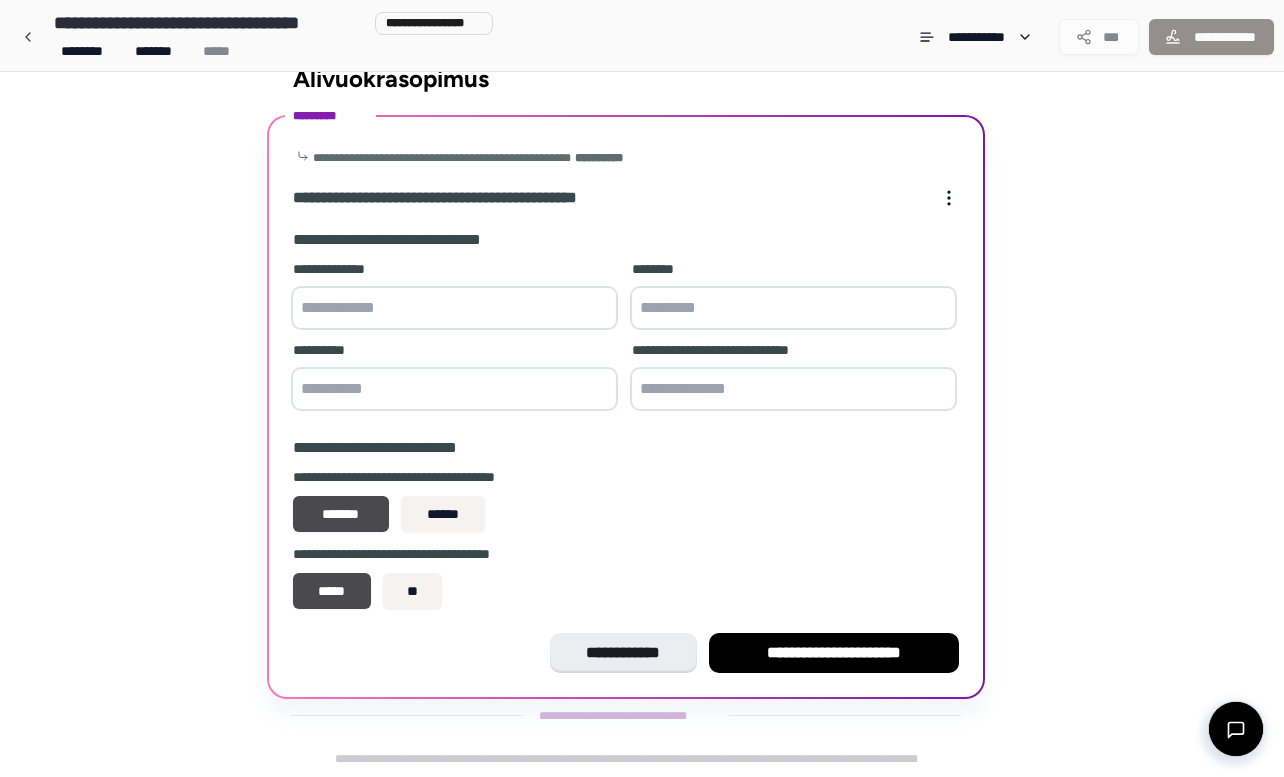 click at bounding box center [454, 308] 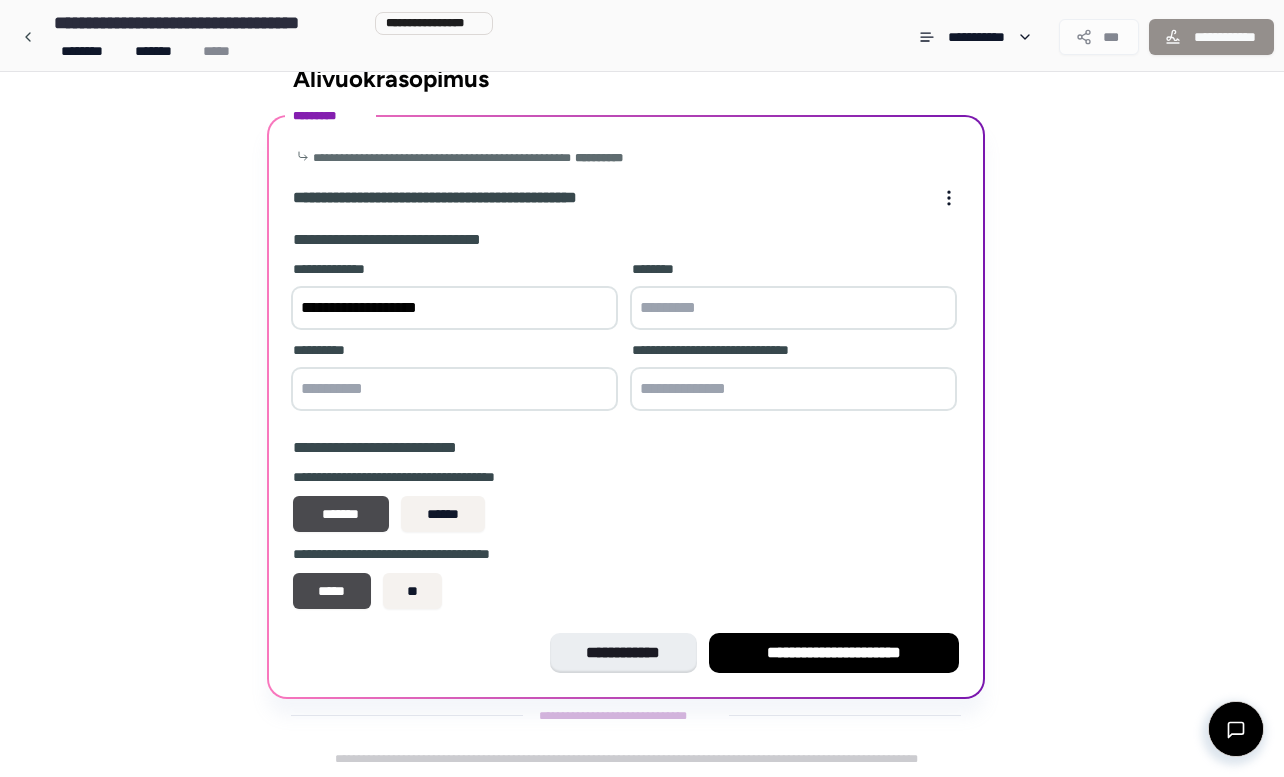 type on "**********" 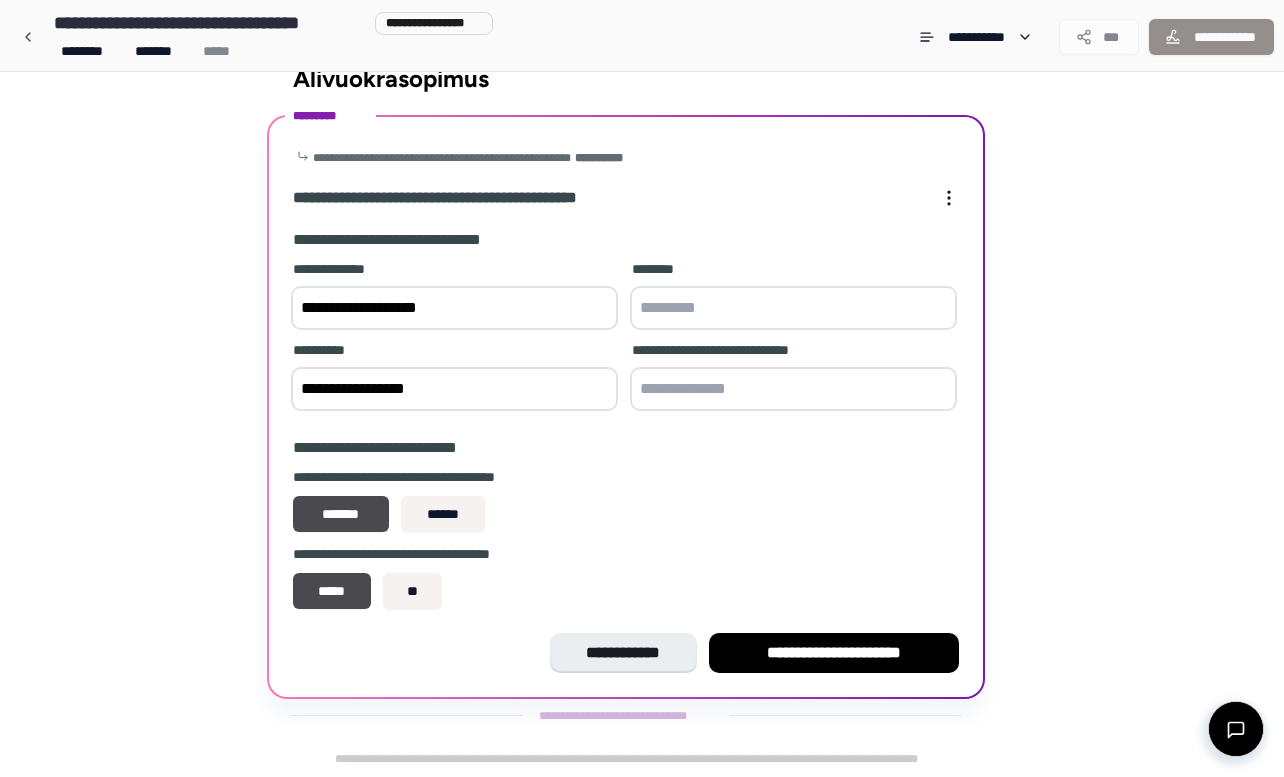 type on "**********" 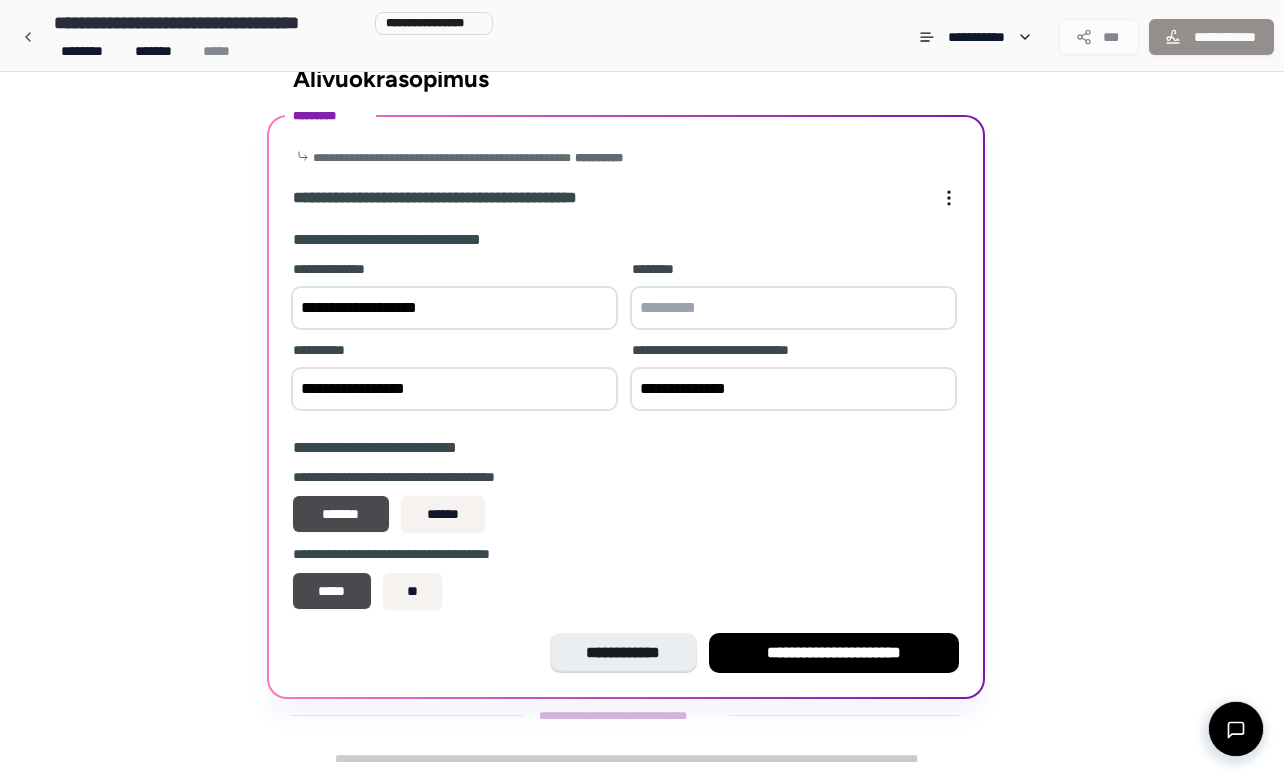 type on "**********" 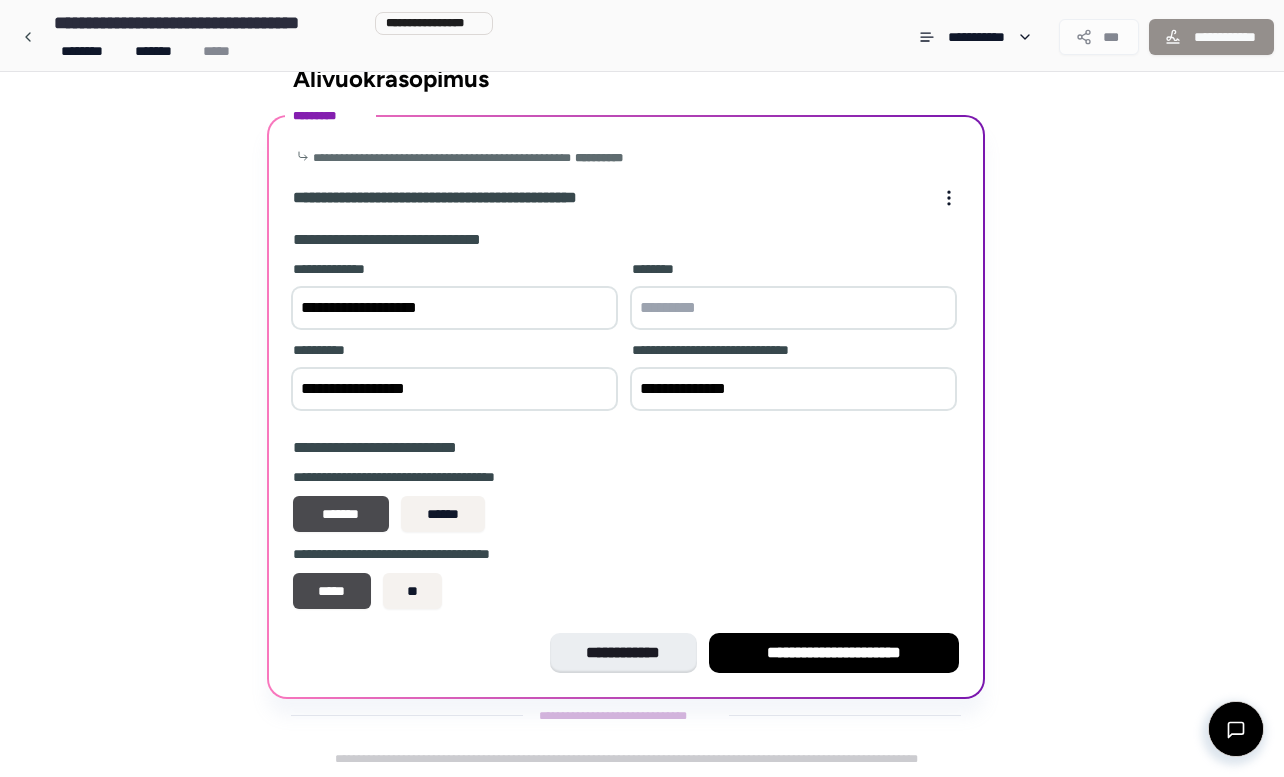 paste on "*********" 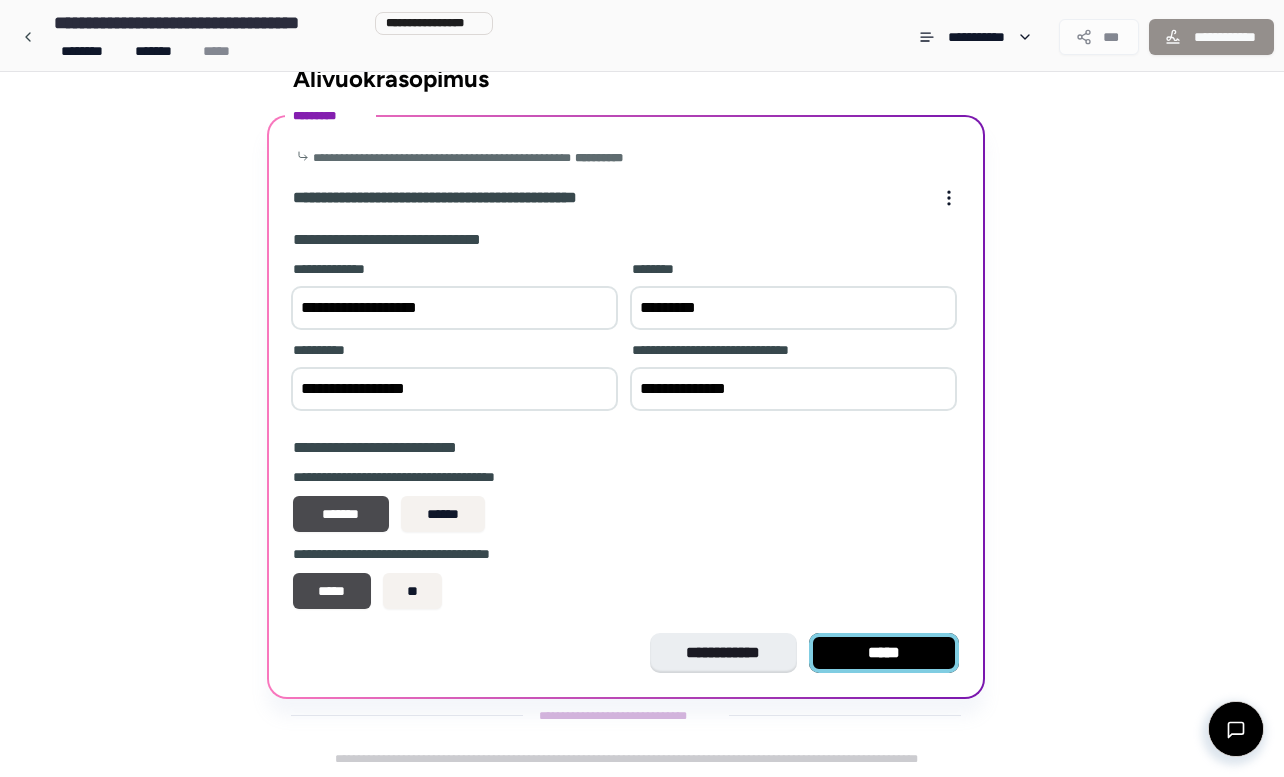 type on "*********" 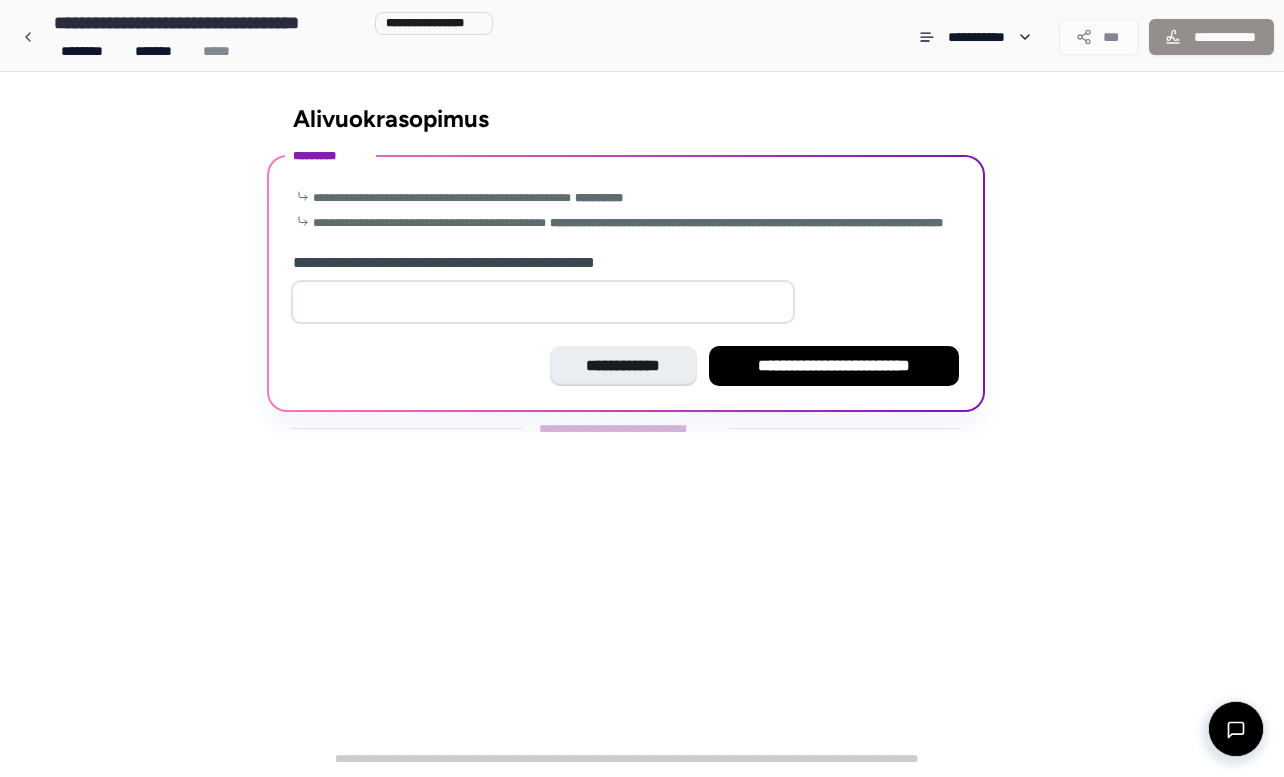 click at bounding box center (543, 302) 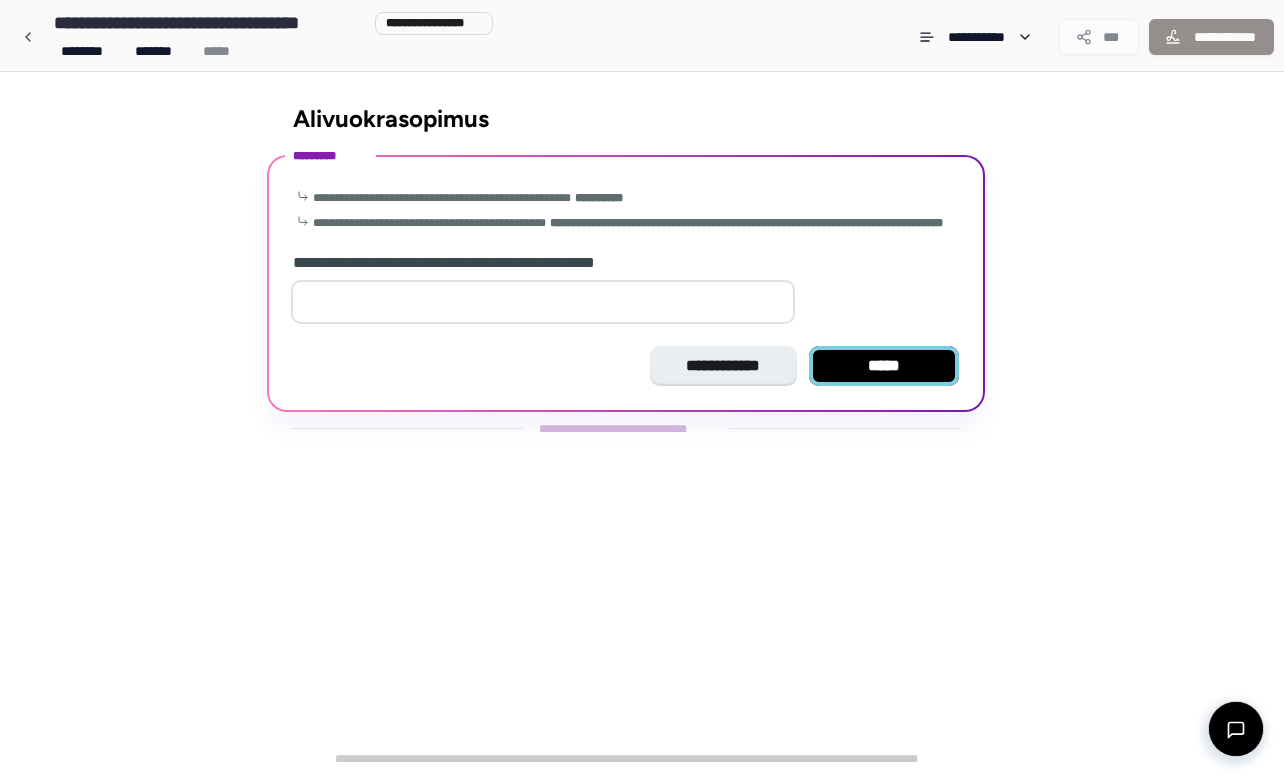type on "*" 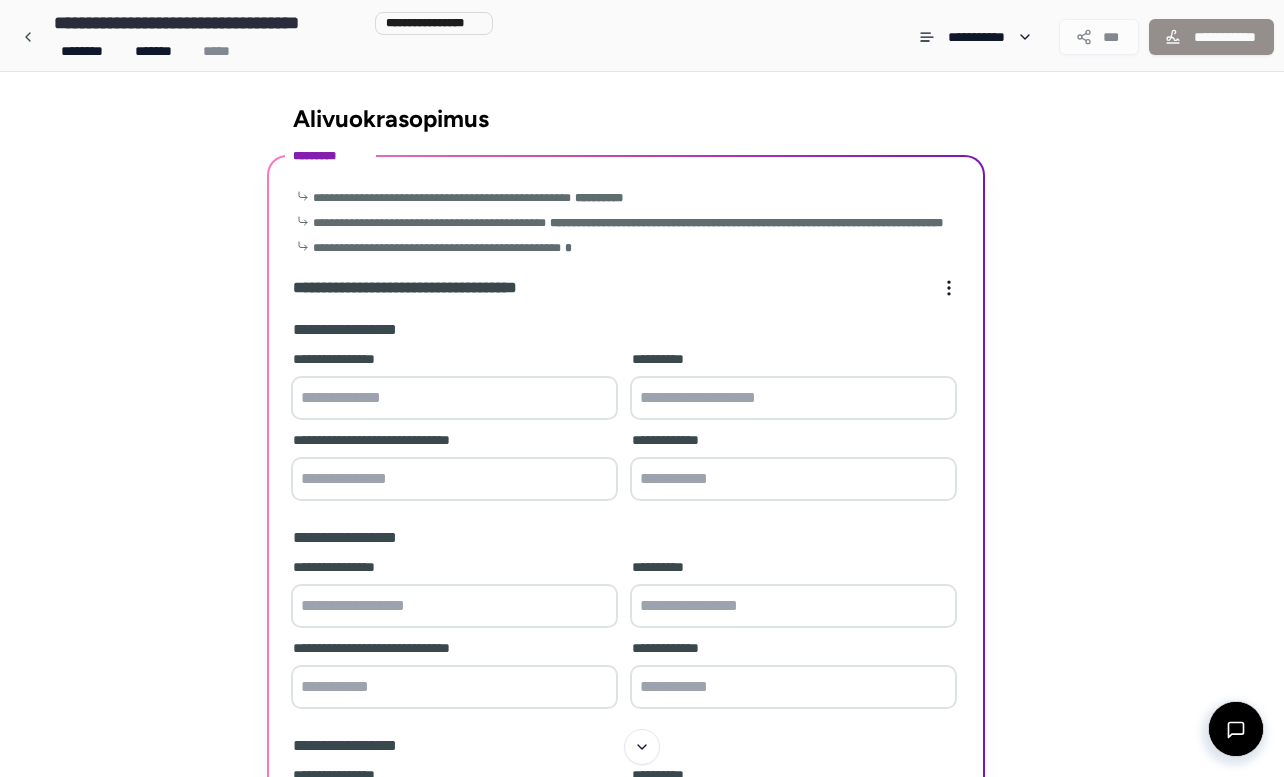 scroll, scrollTop: 324, scrollLeft: 0, axis: vertical 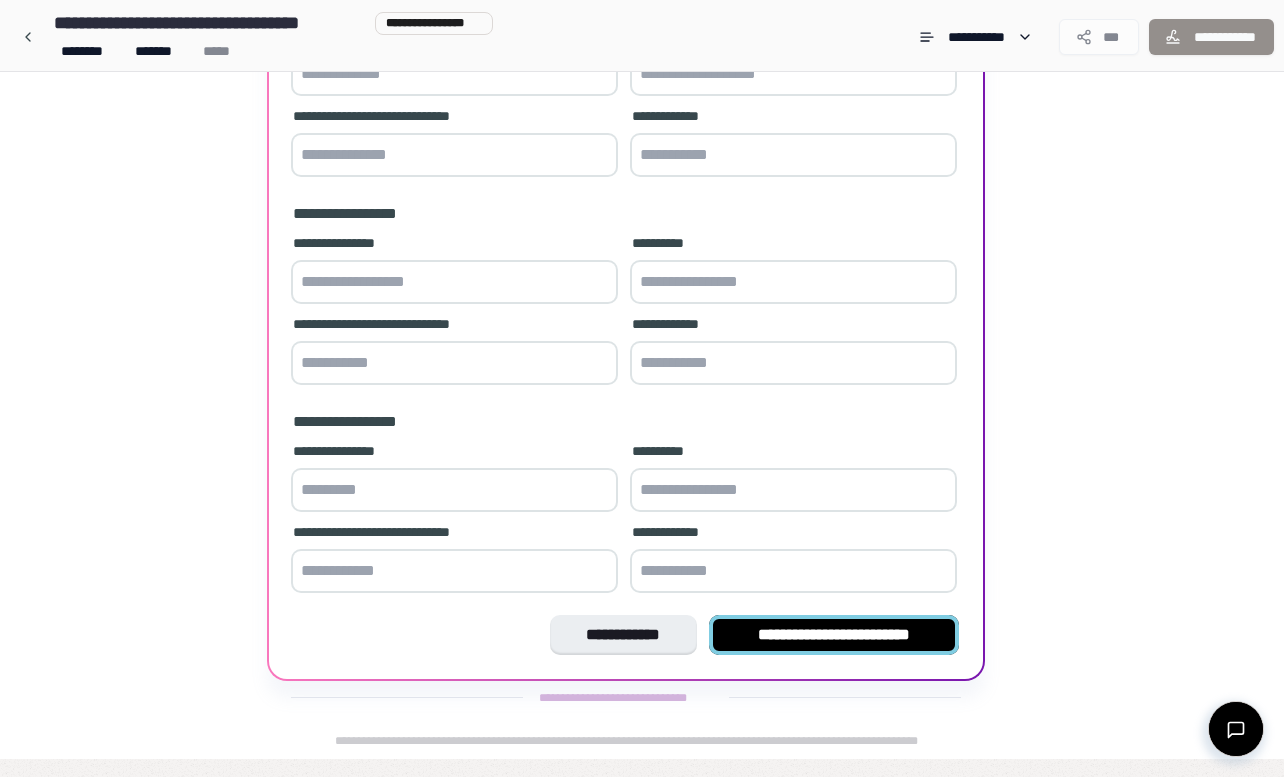 click on "**********" at bounding box center (834, 635) 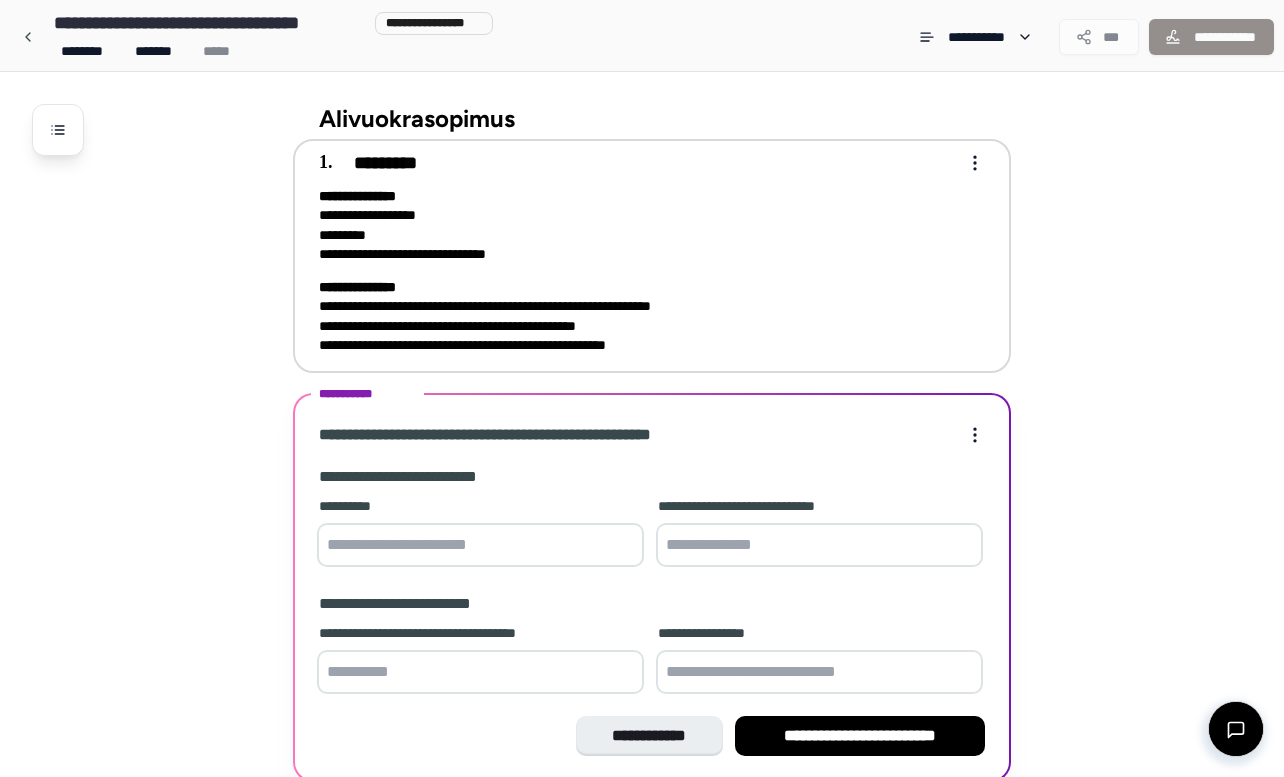 scroll, scrollTop: 83, scrollLeft: 0, axis: vertical 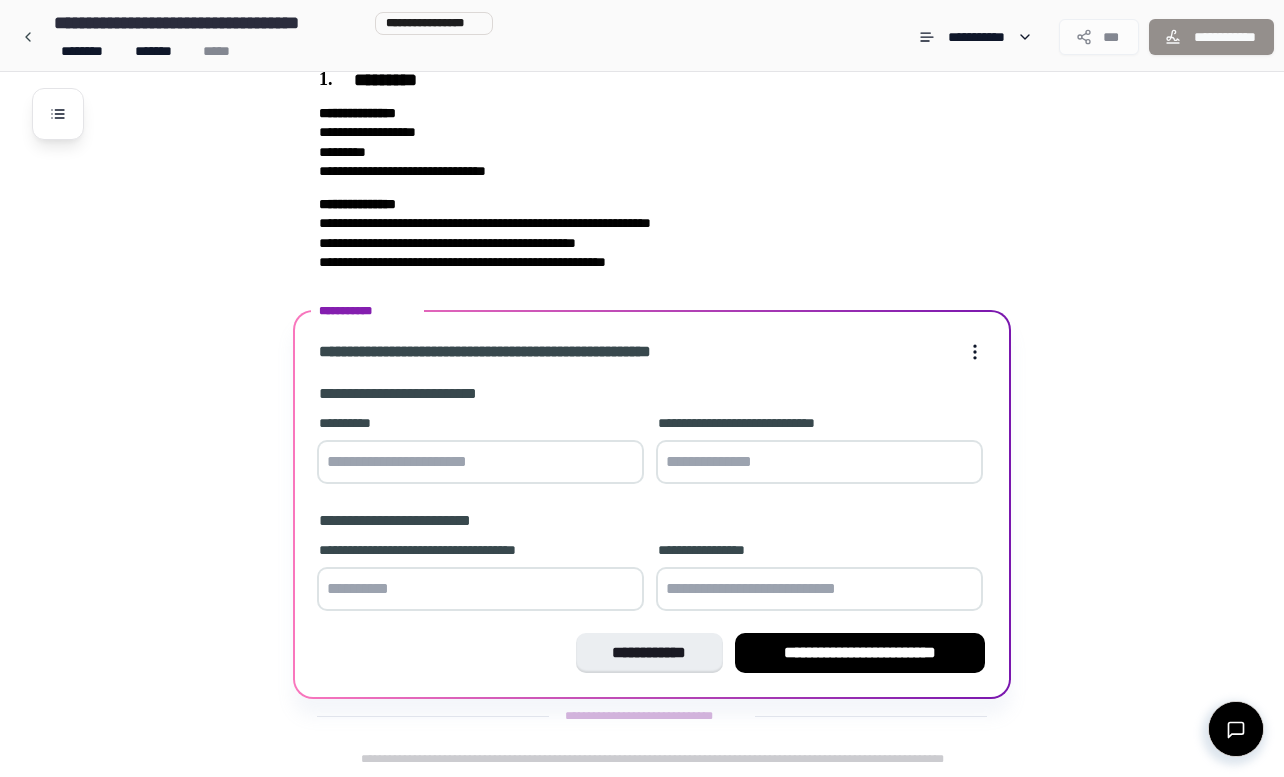 click at bounding box center [480, 462] 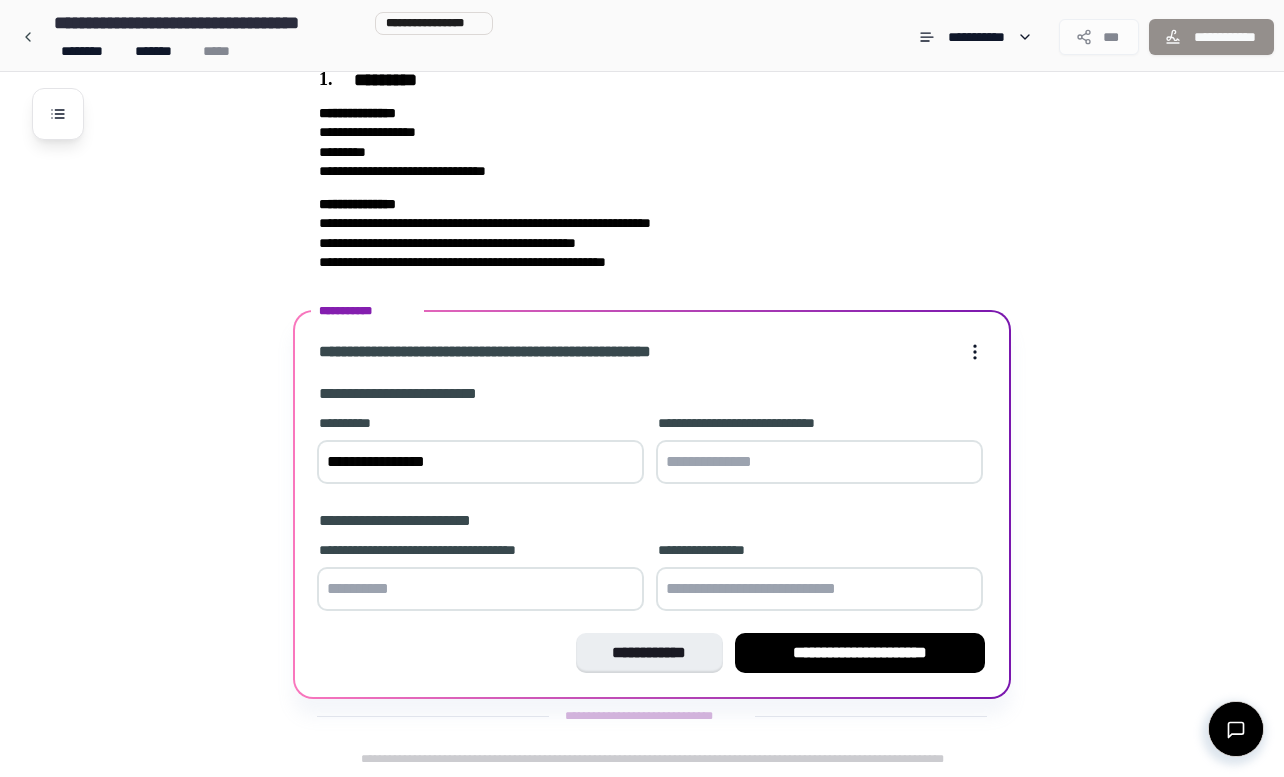 type on "**********" 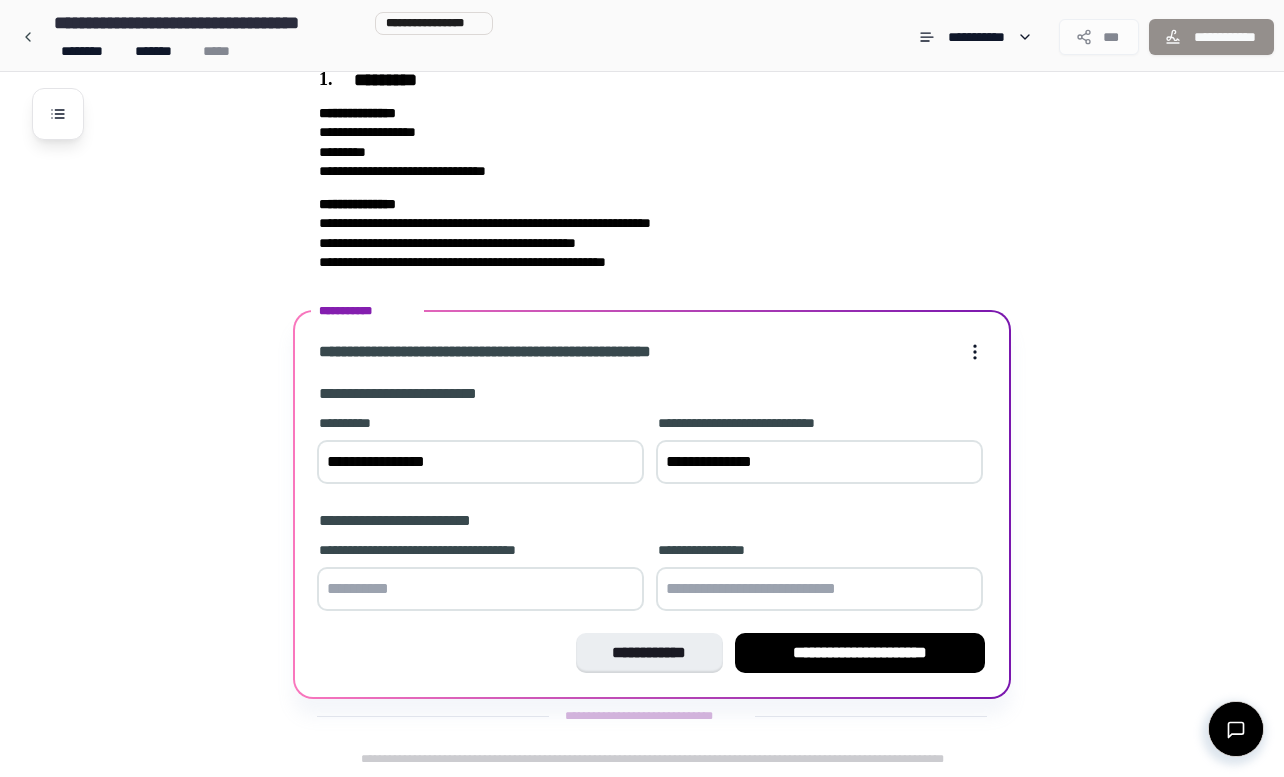 type on "**********" 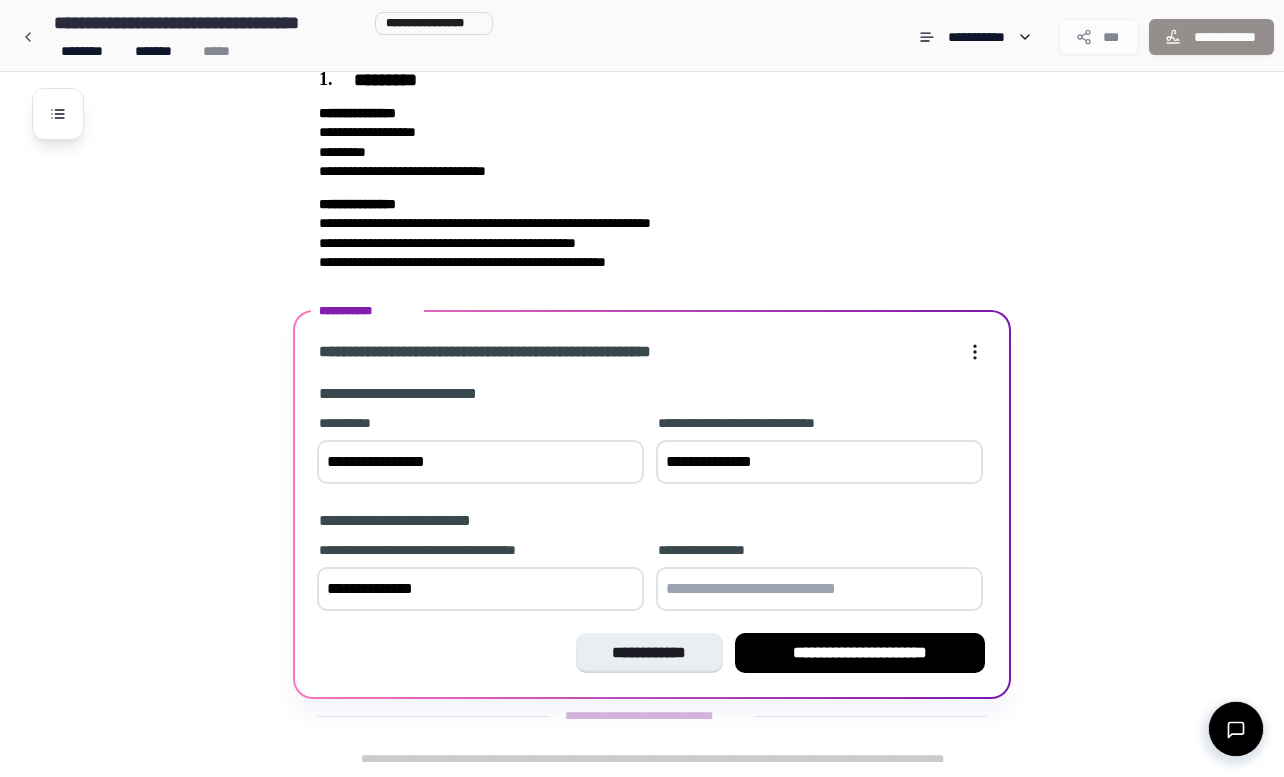 type on "**********" 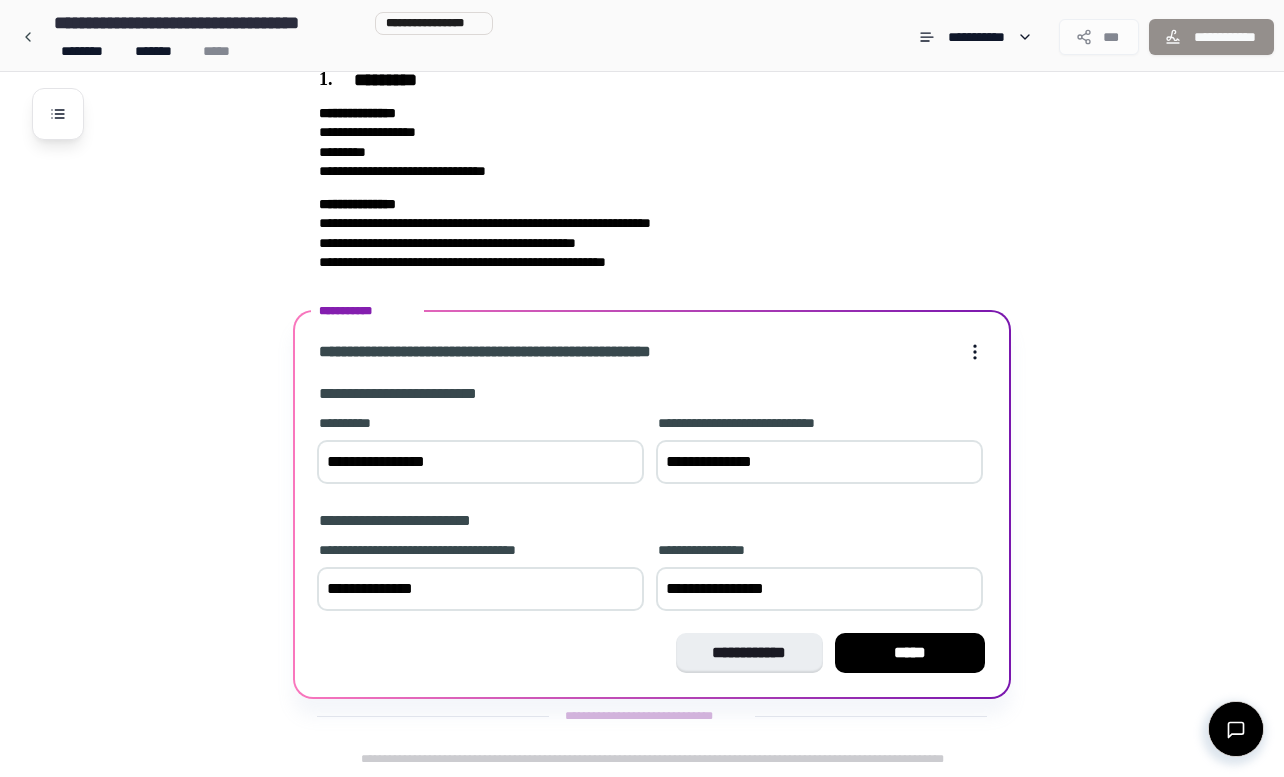 drag, startPoint x: 702, startPoint y: 592, endPoint x: 846, endPoint y: 596, distance: 144.05554 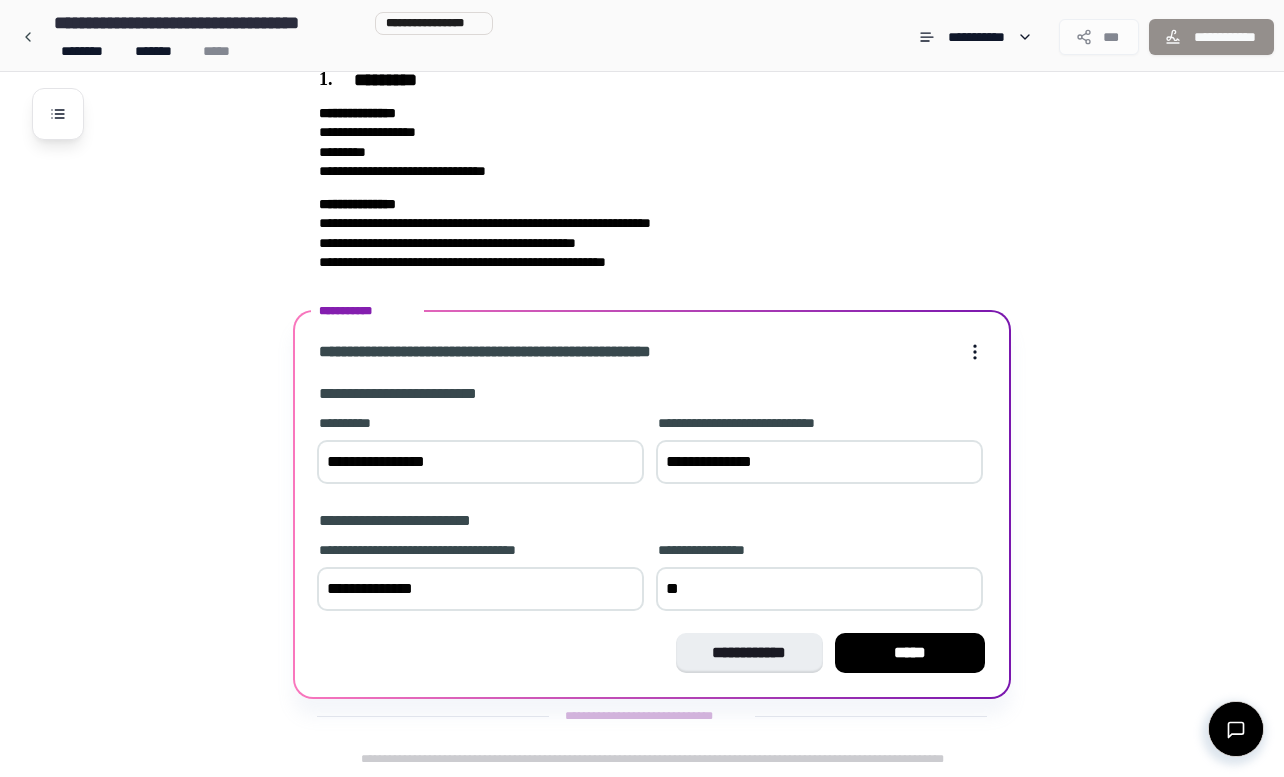 type on "*" 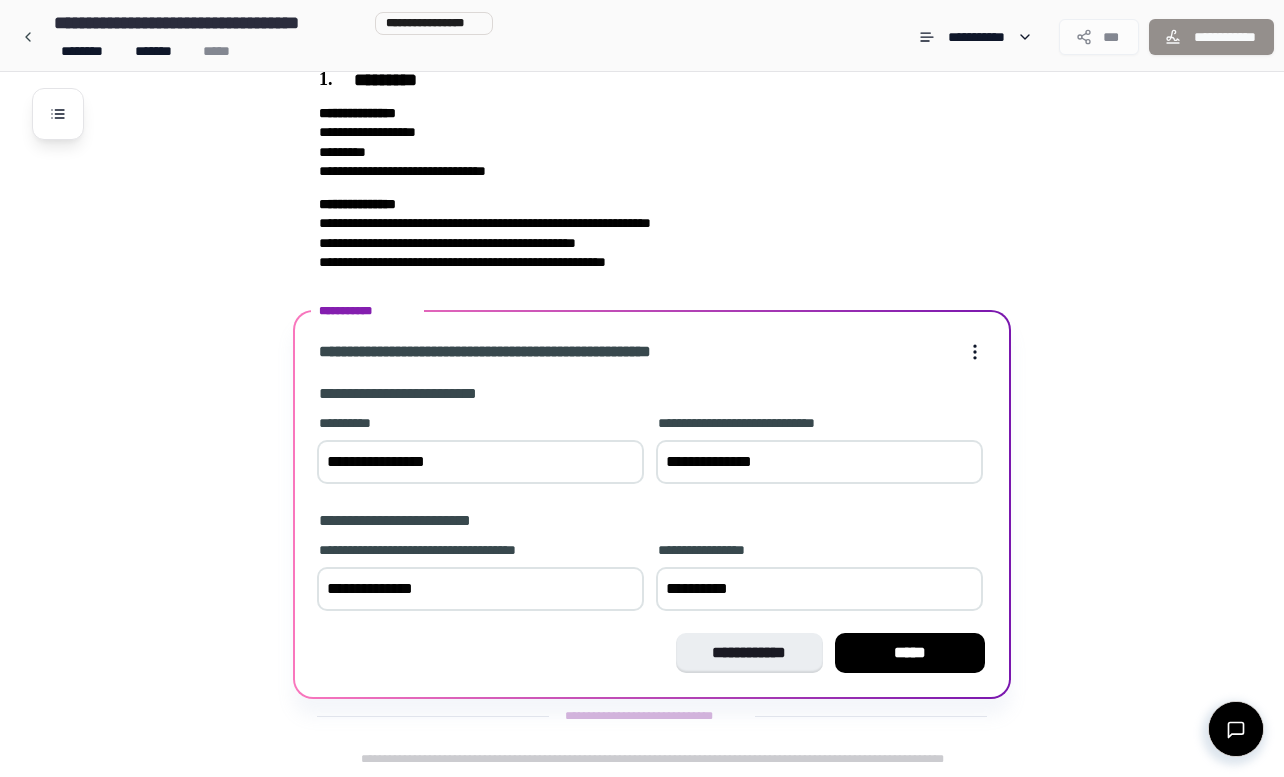 click on "**********" at bounding box center [819, 589] 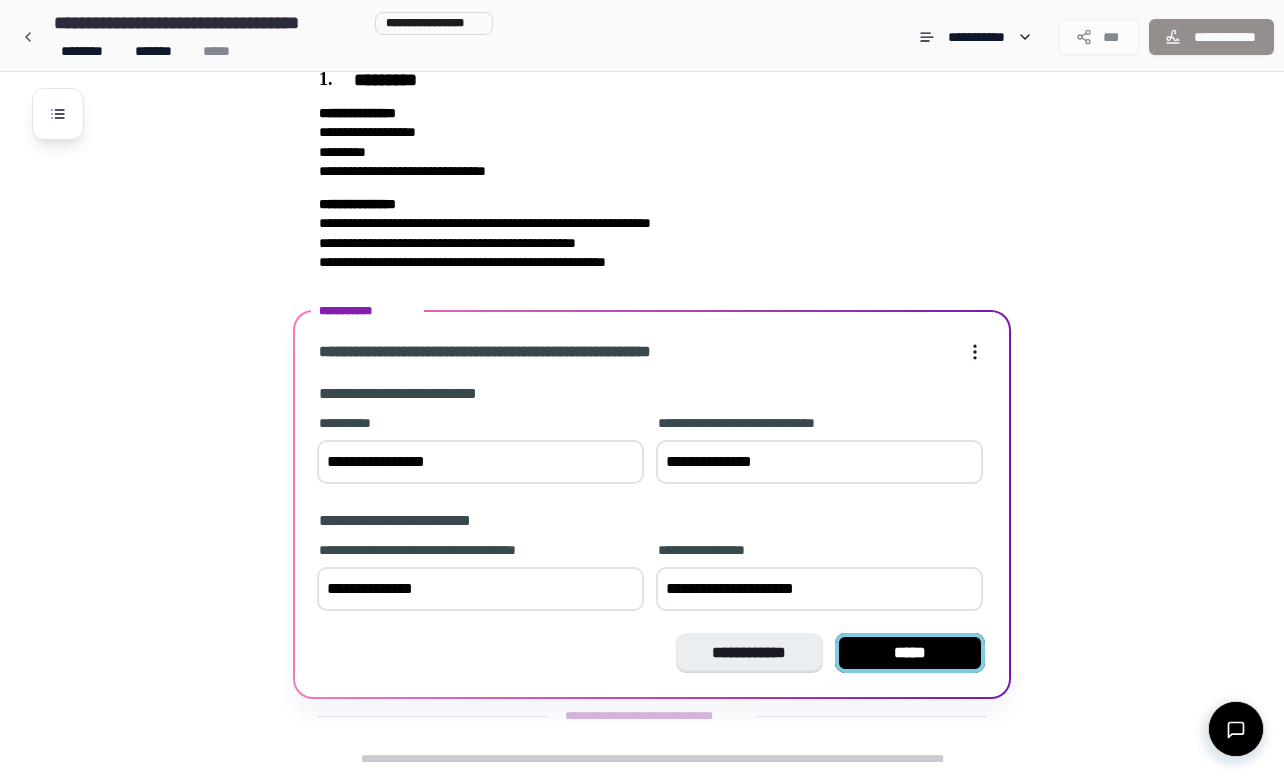 type on "**********" 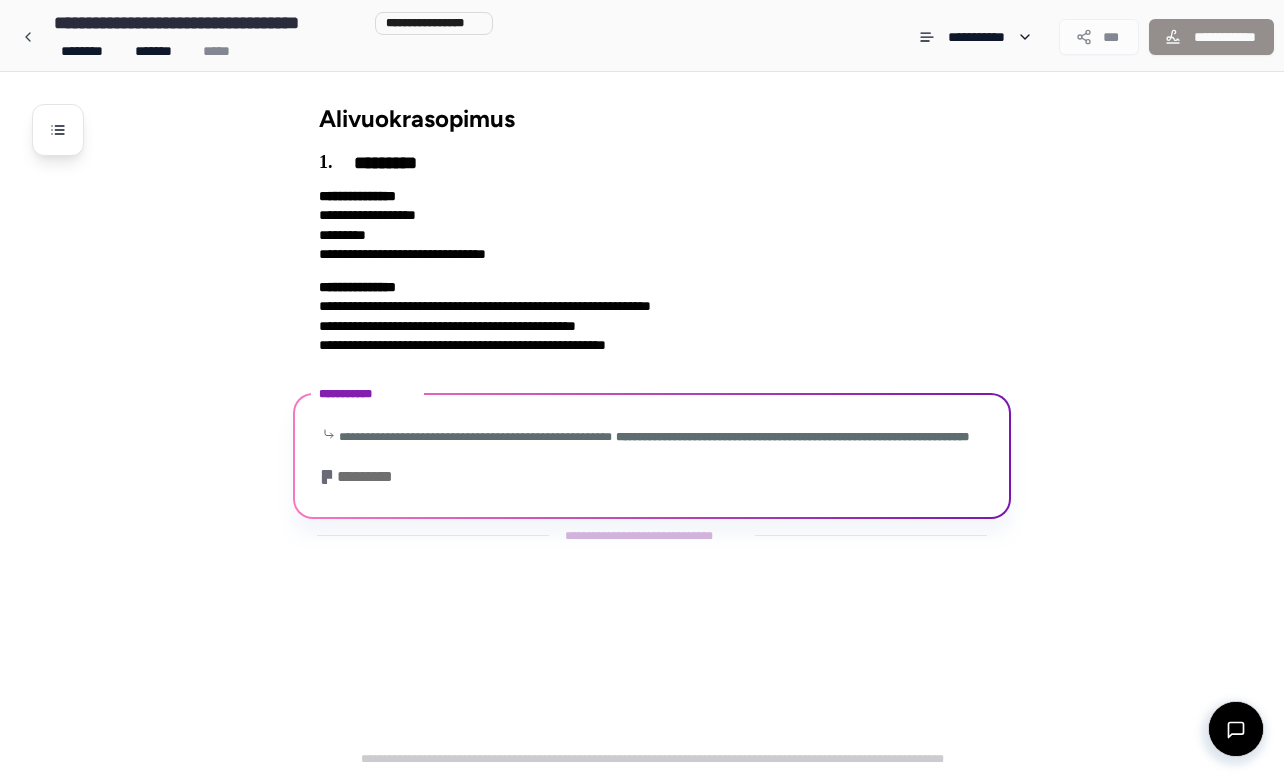 scroll, scrollTop: 0, scrollLeft: 0, axis: both 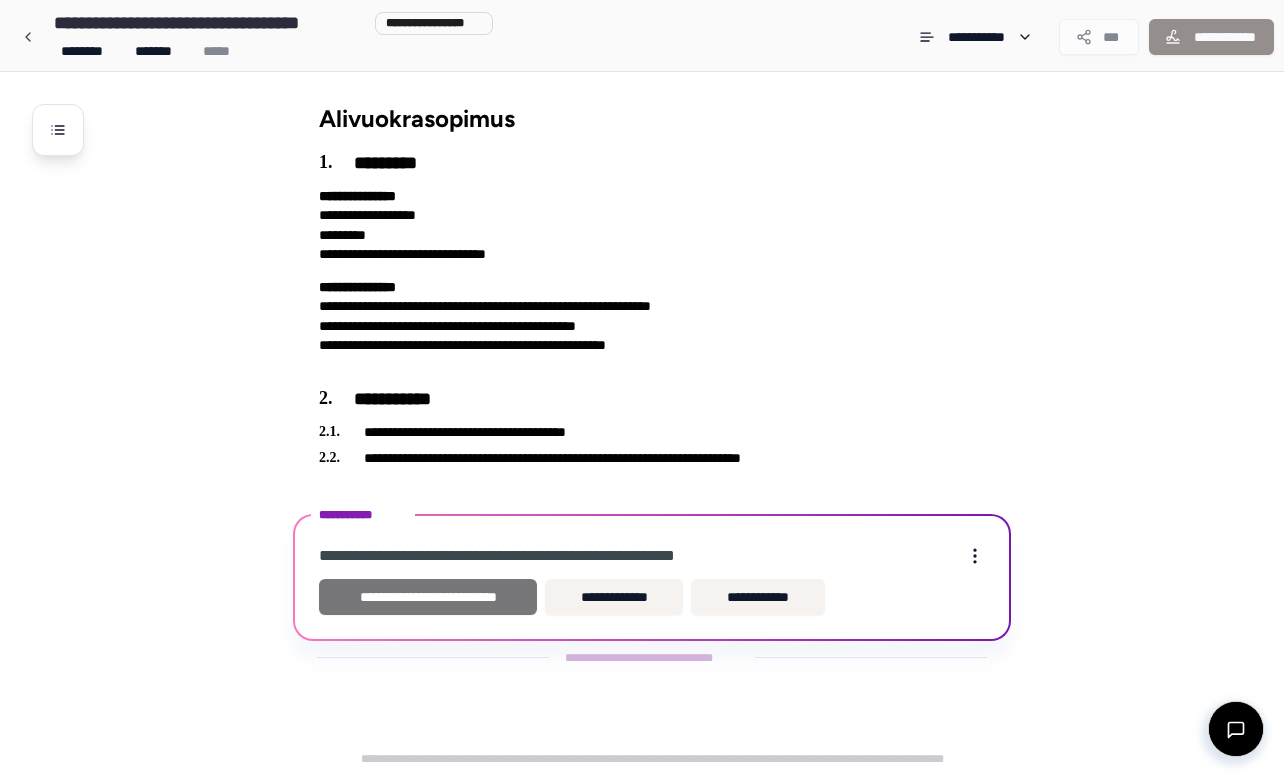 click on "**********" at bounding box center [428, 597] 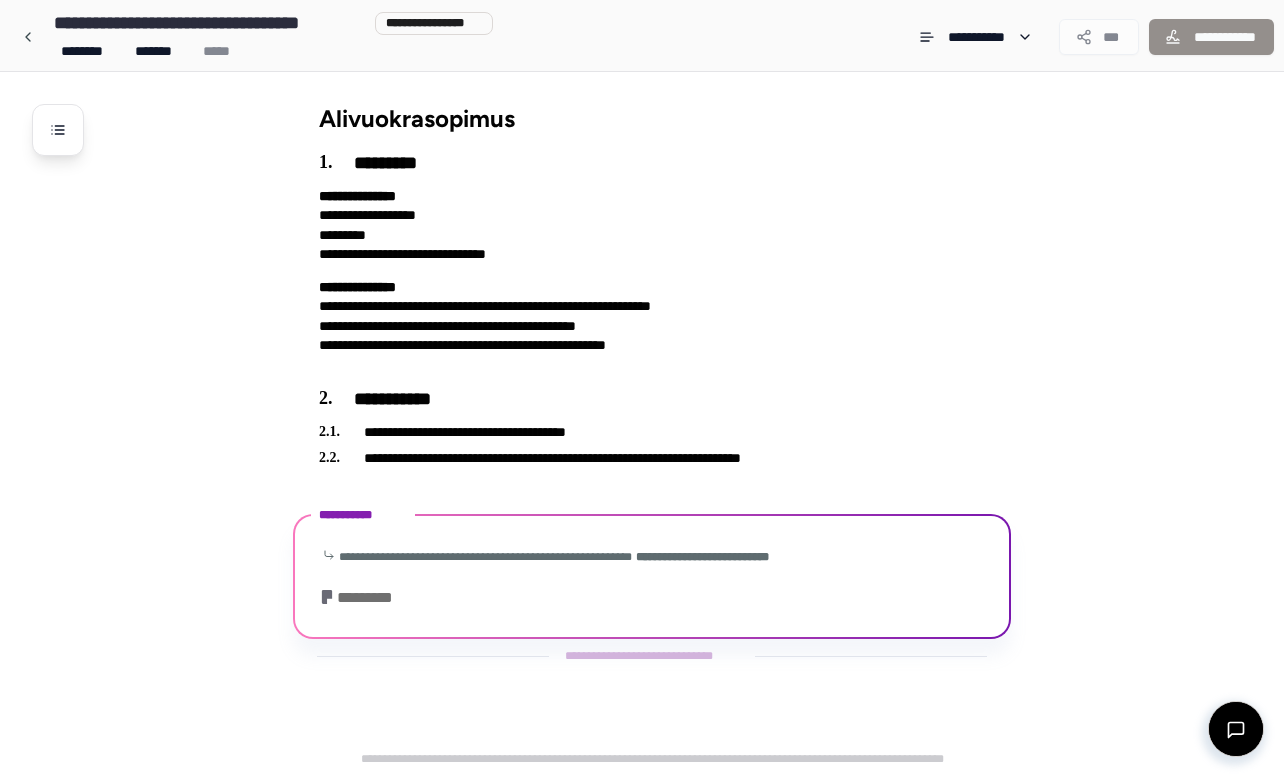 scroll, scrollTop: 218, scrollLeft: 0, axis: vertical 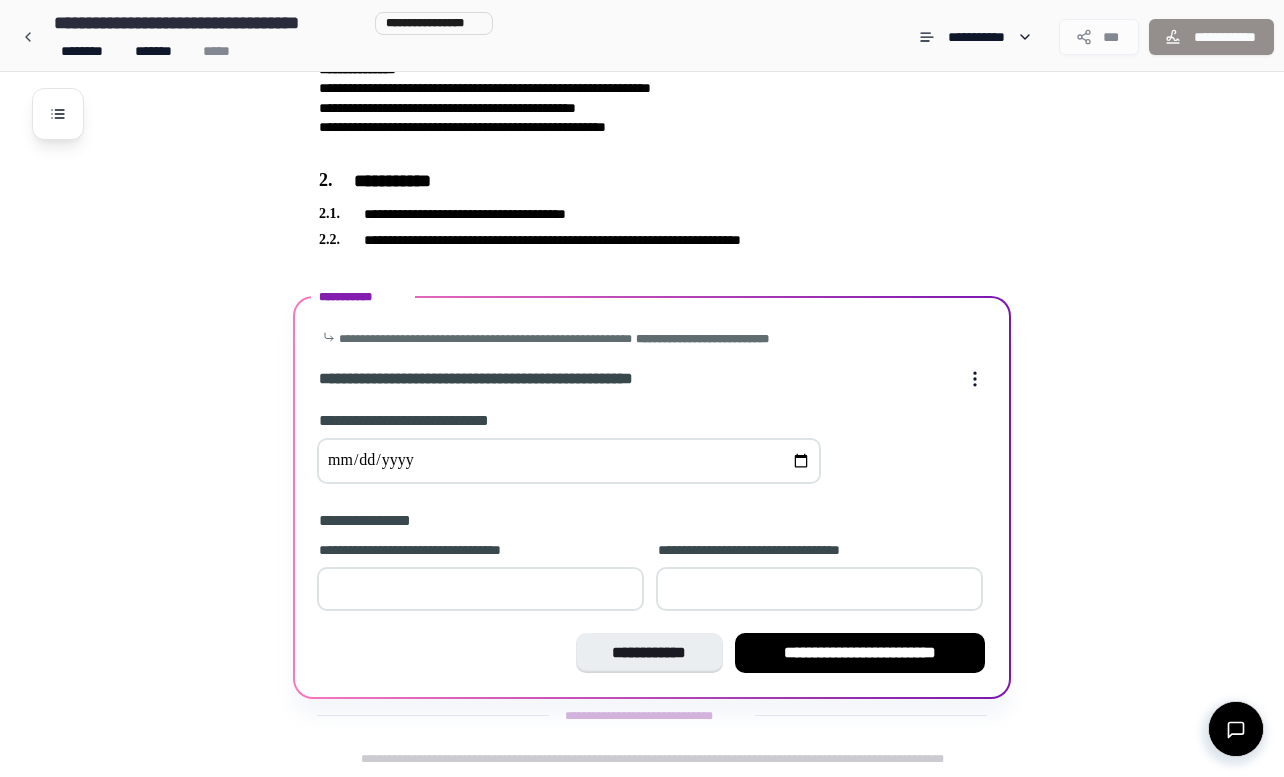 click at bounding box center [569, 461] 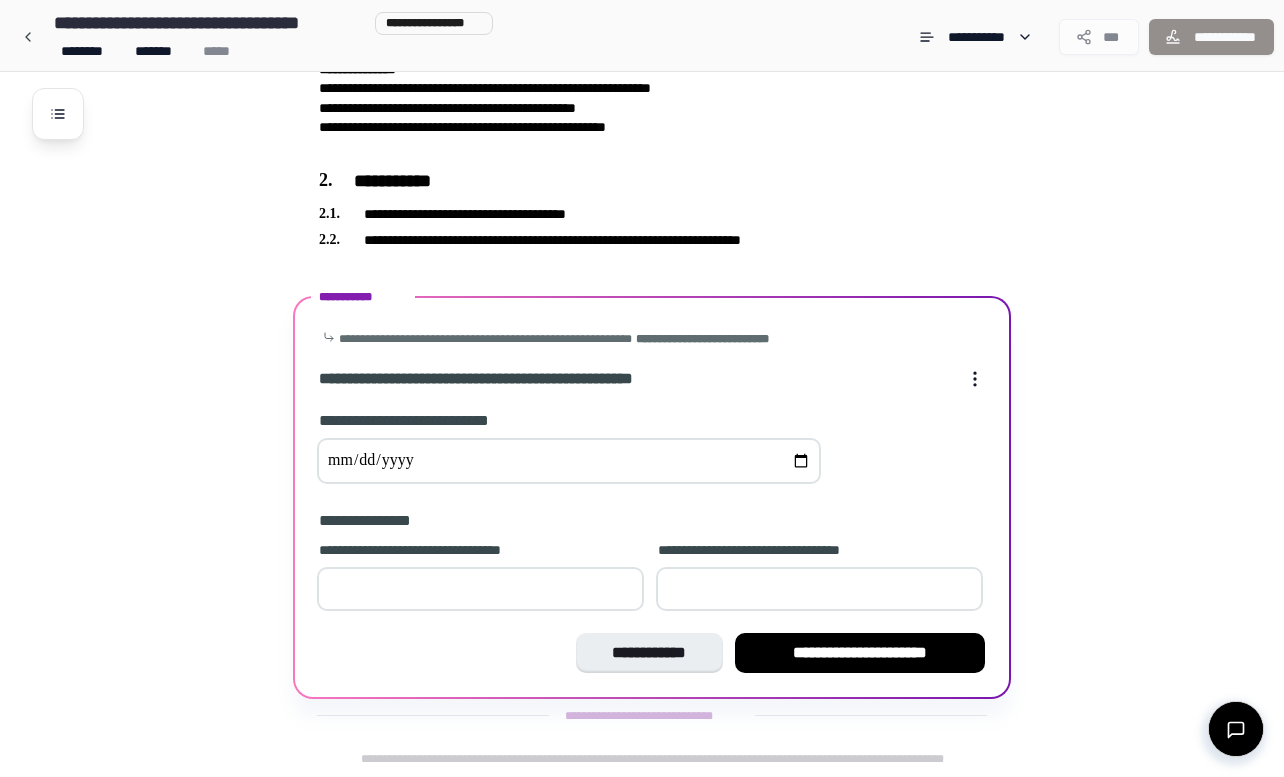 type on "**********" 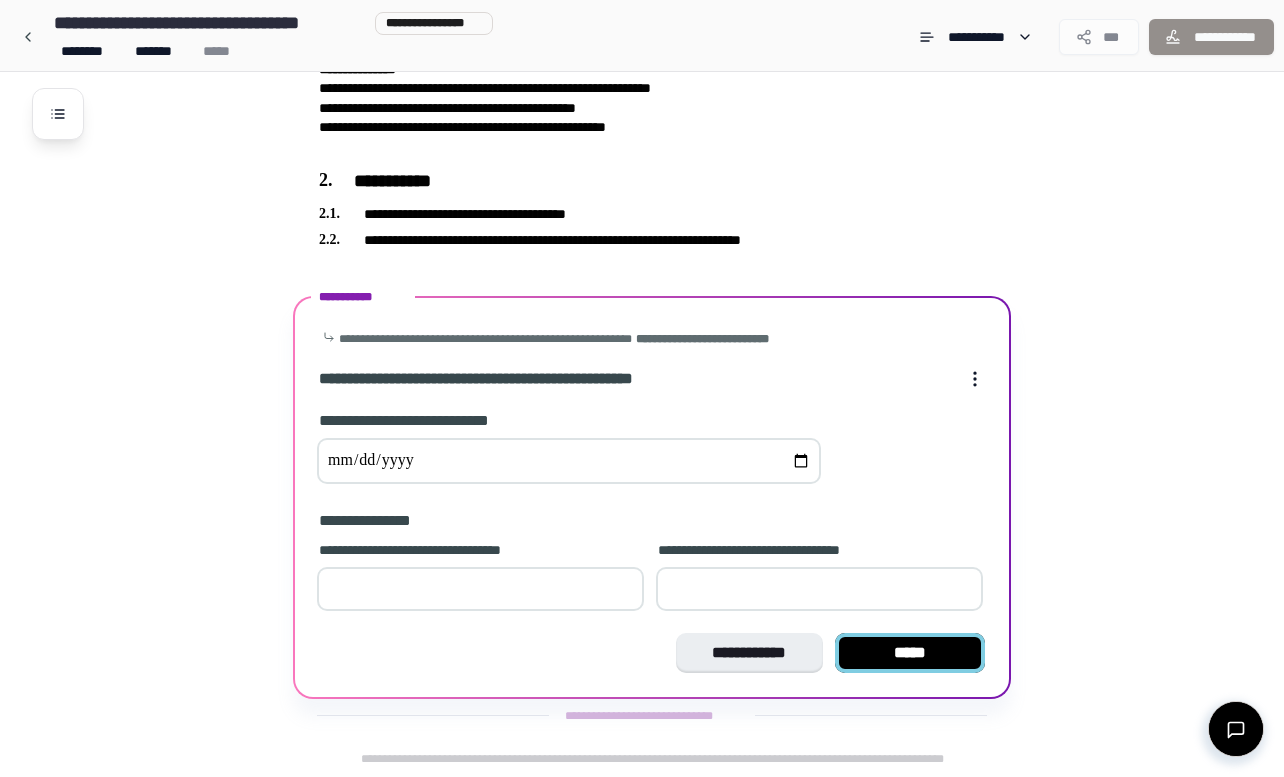 type on "*" 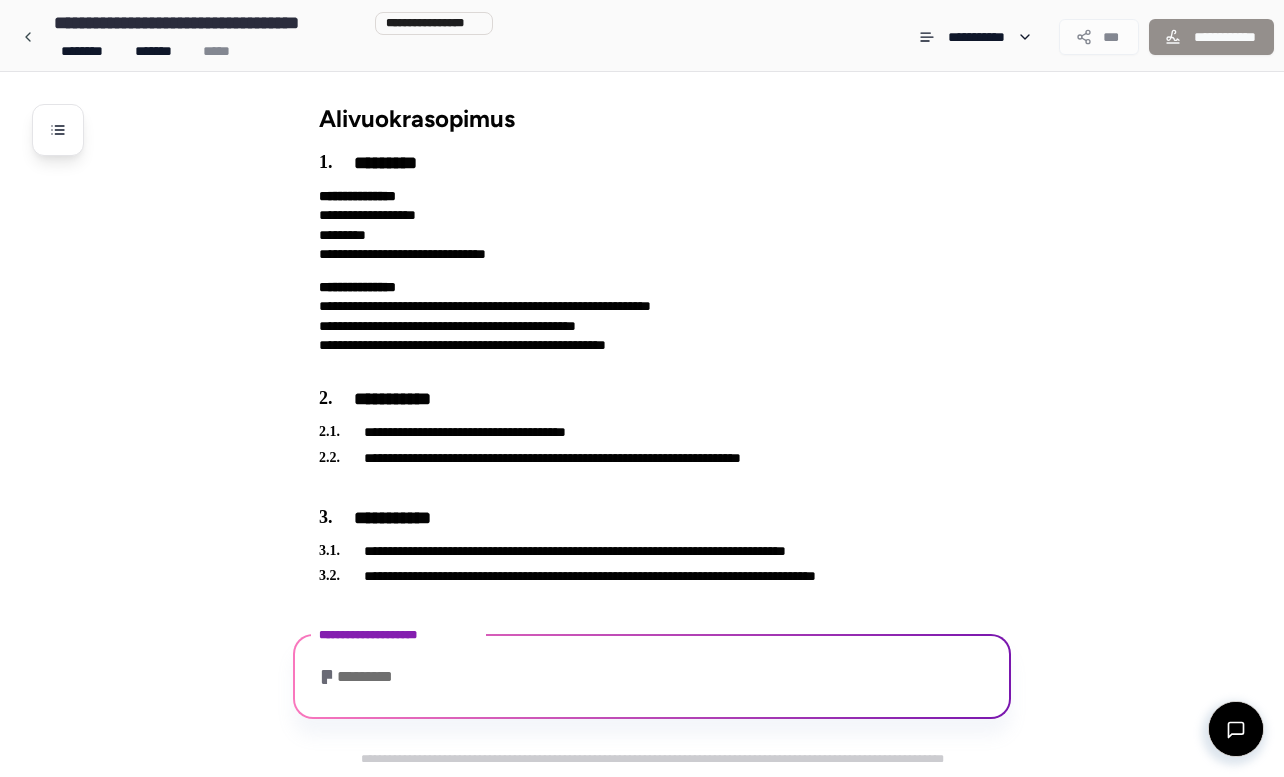 scroll, scrollTop: 526, scrollLeft: 0, axis: vertical 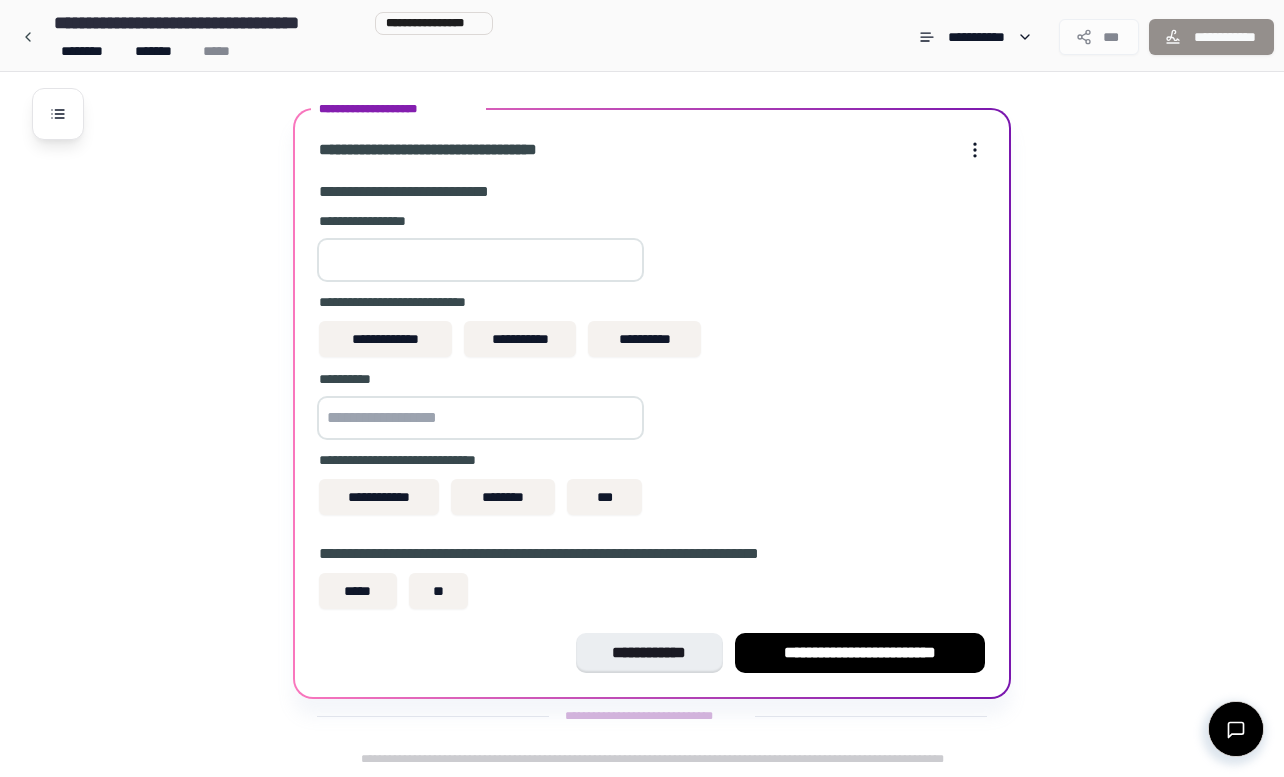 click at bounding box center (480, 260) 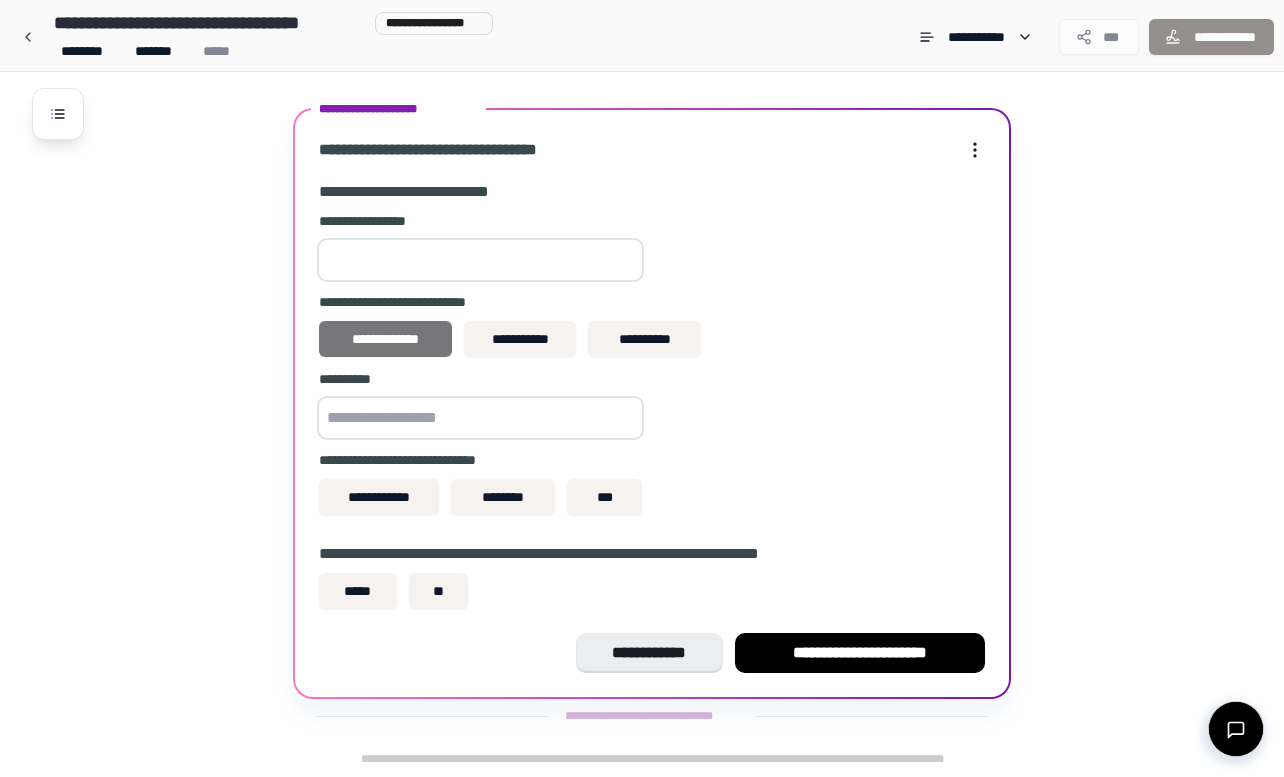type on "***" 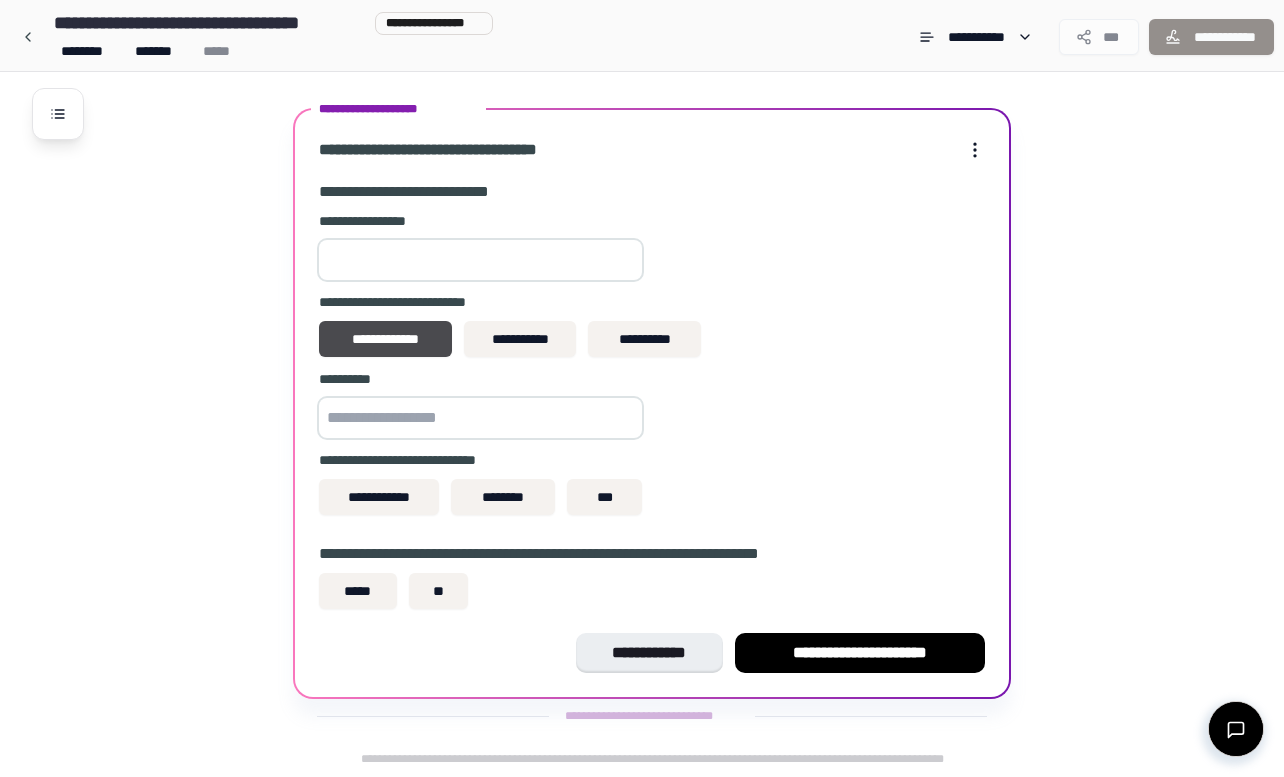 click at bounding box center [480, 418] 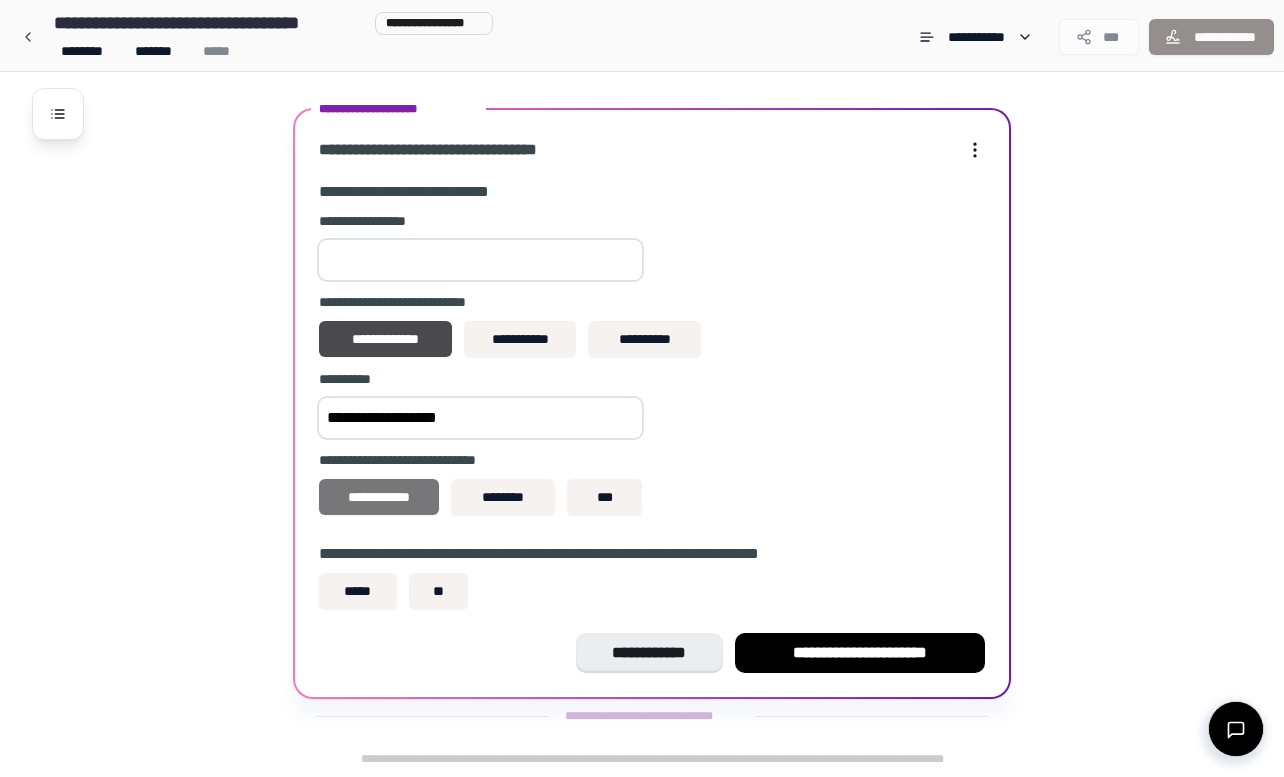 type on "**********" 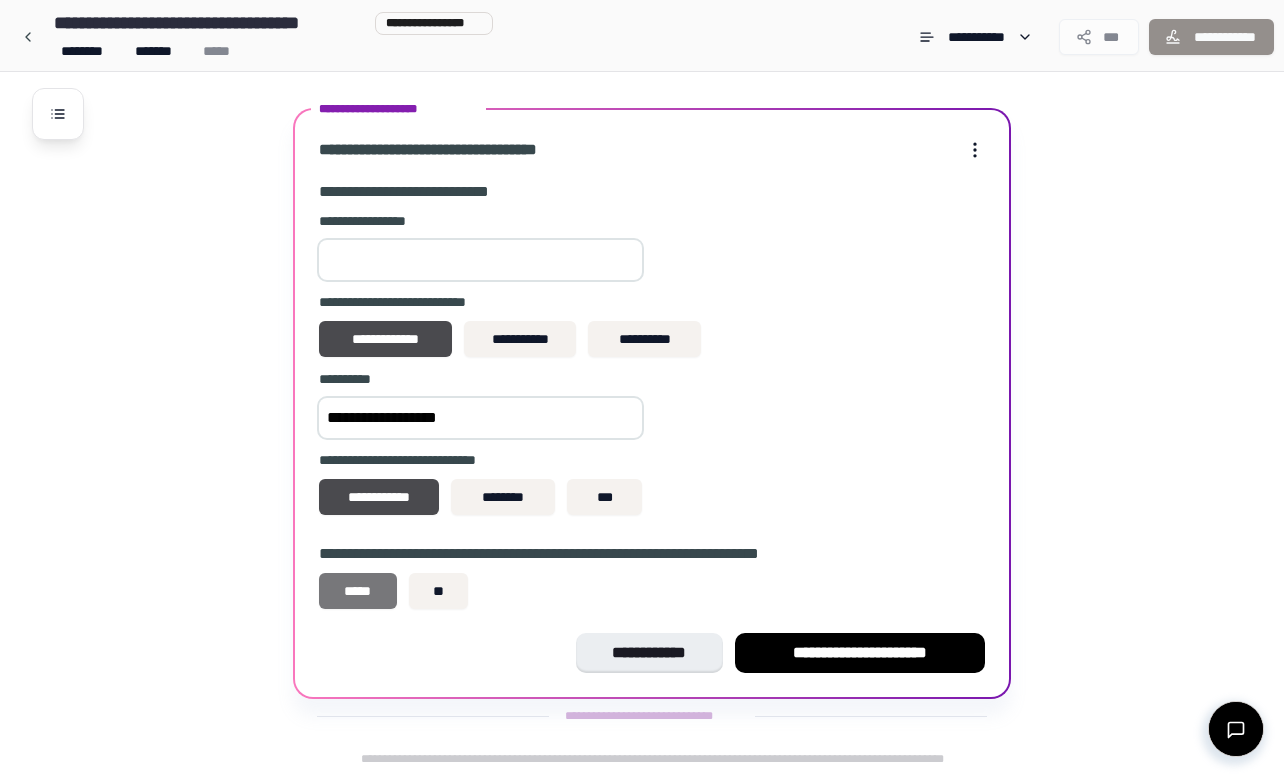 click on "*****" at bounding box center [358, 591] 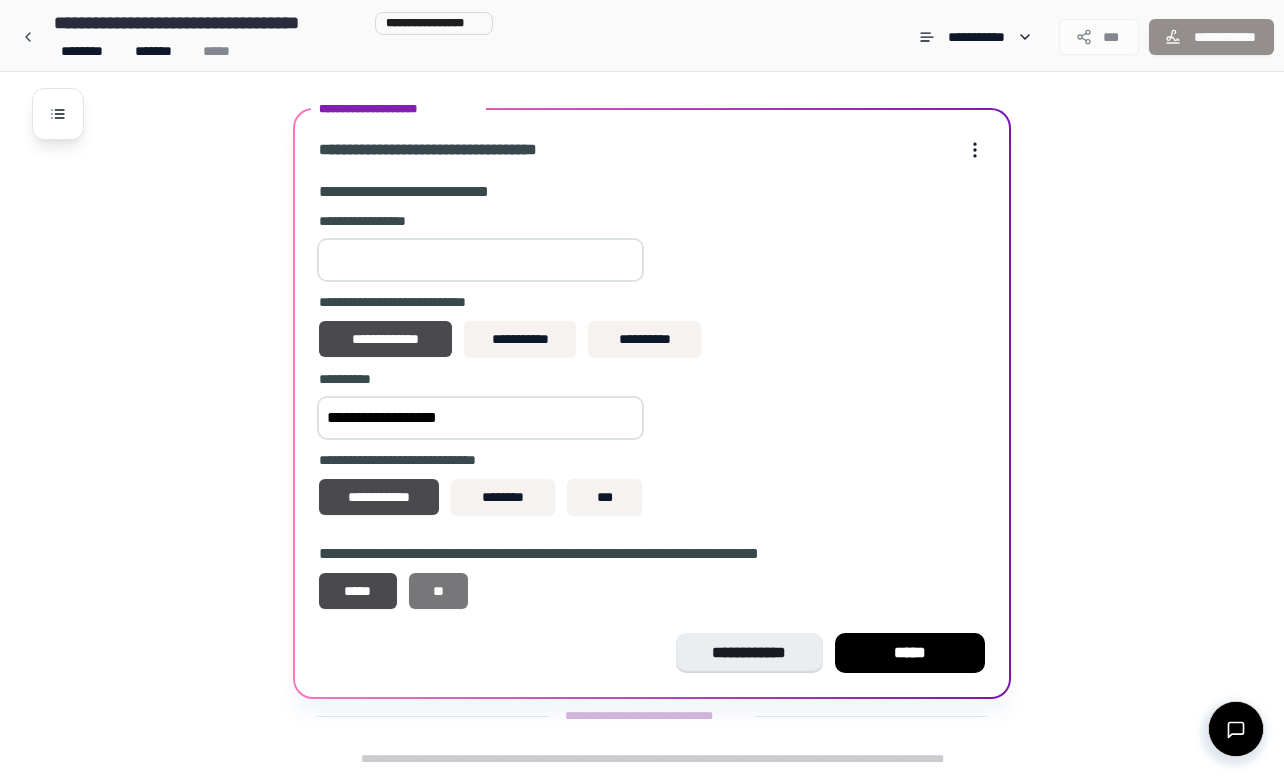click on "**" at bounding box center [439, 591] 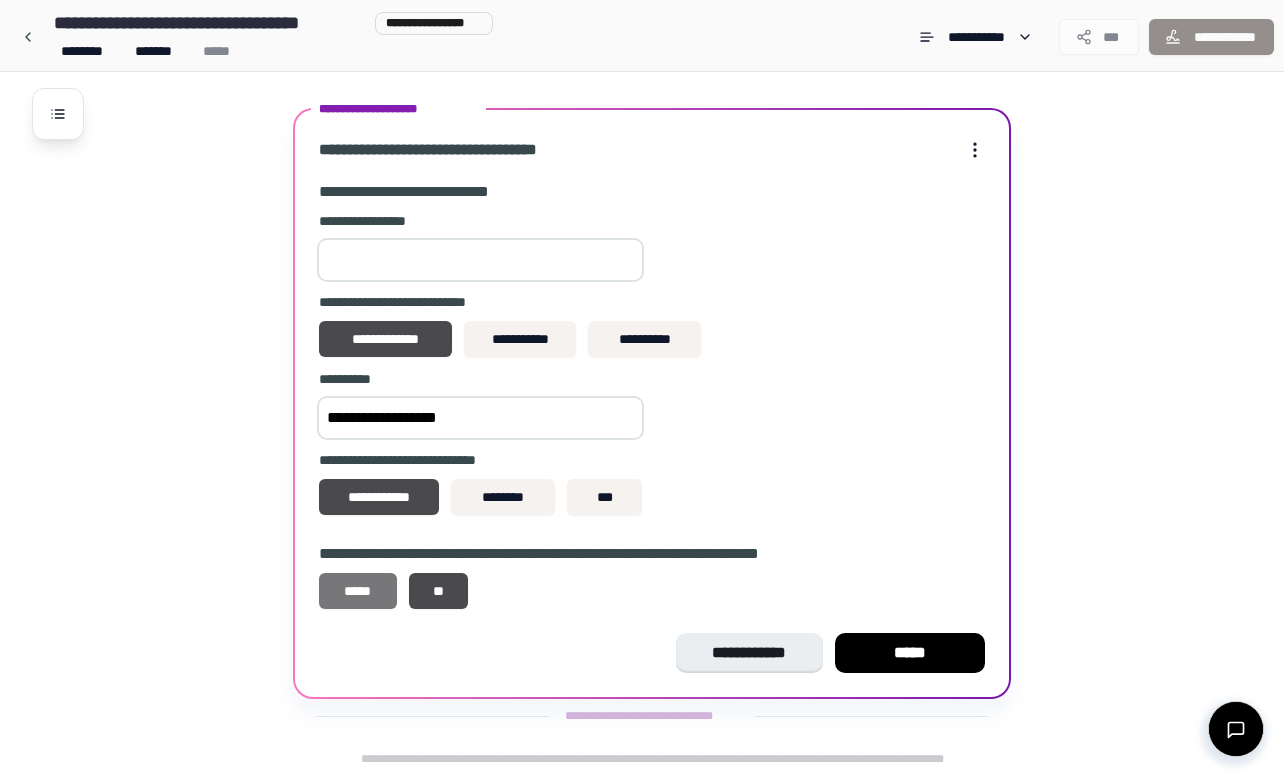 click on "*****" at bounding box center (358, 591) 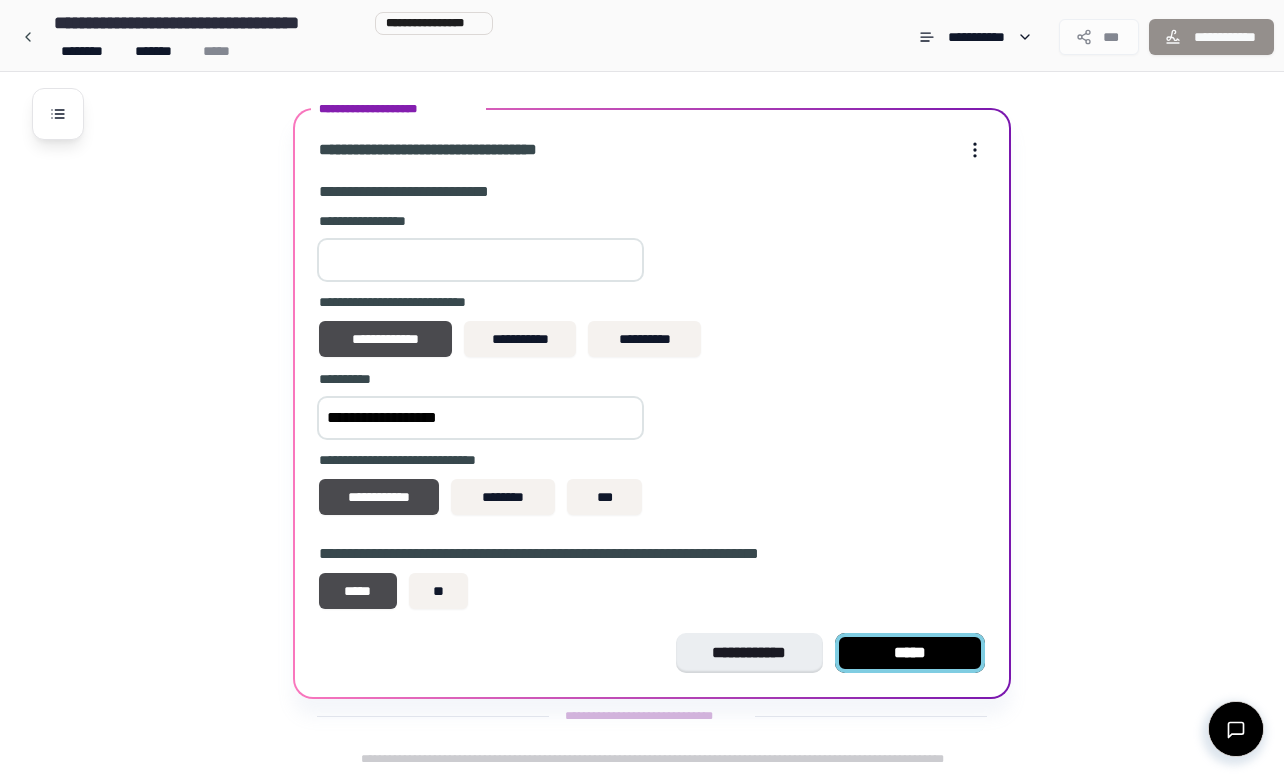 click on "*****" at bounding box center (910, 653) 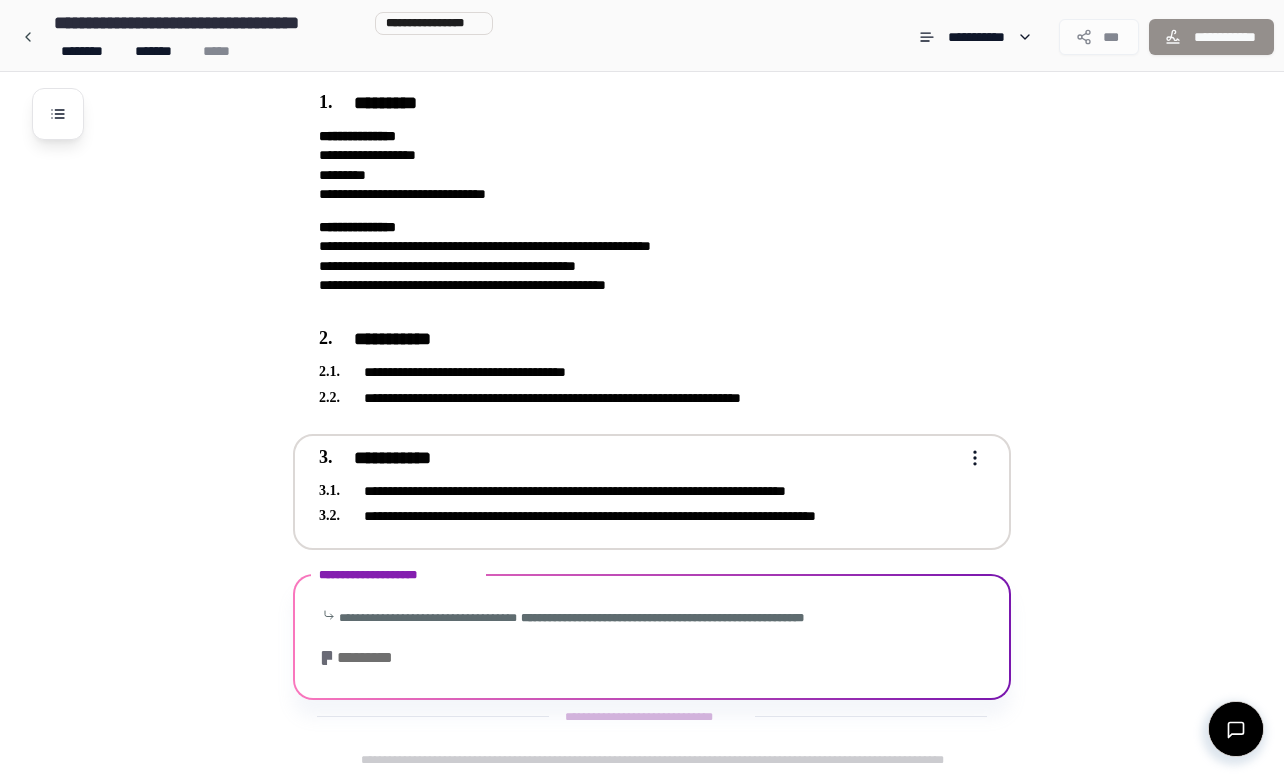 scroll, scrollTop: 197, scrollLeft: 0, axis: vertical 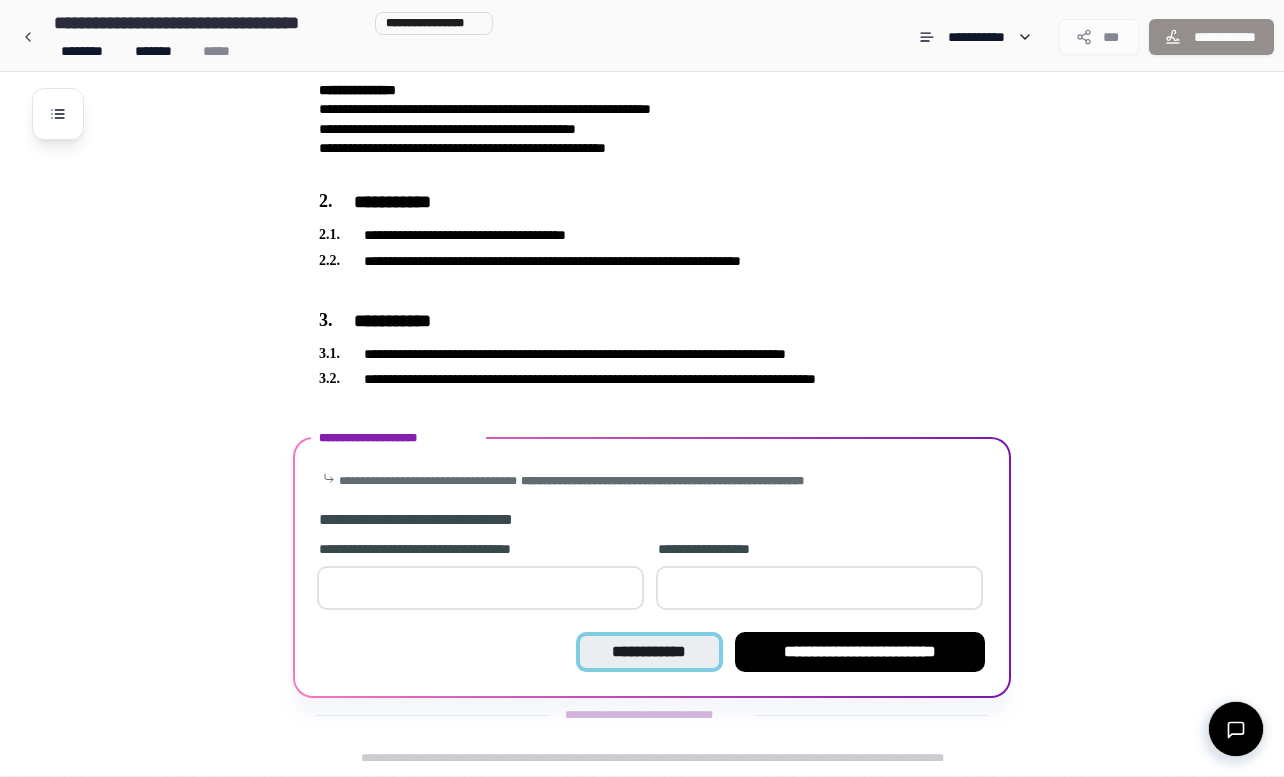 click on "**********" at bounding box center [649, 652] 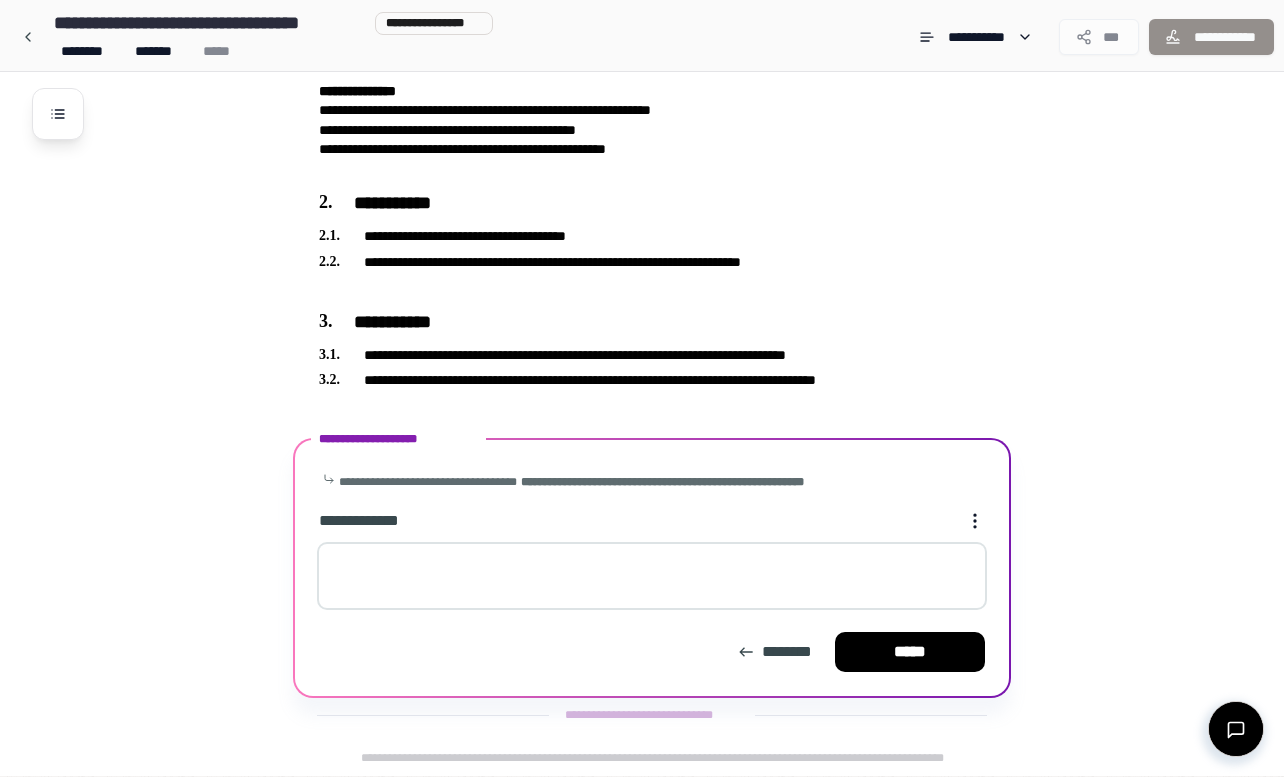 click at bounding box center [652, 576] 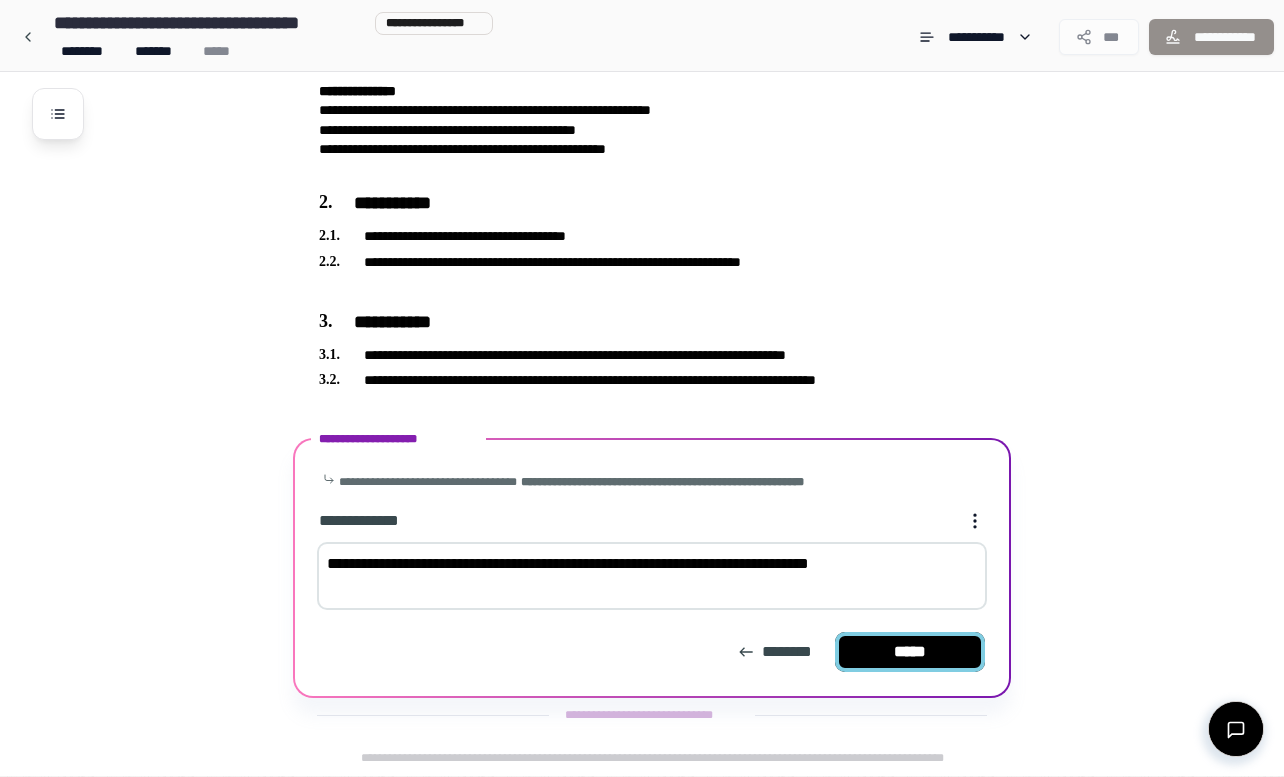 type on "**********" 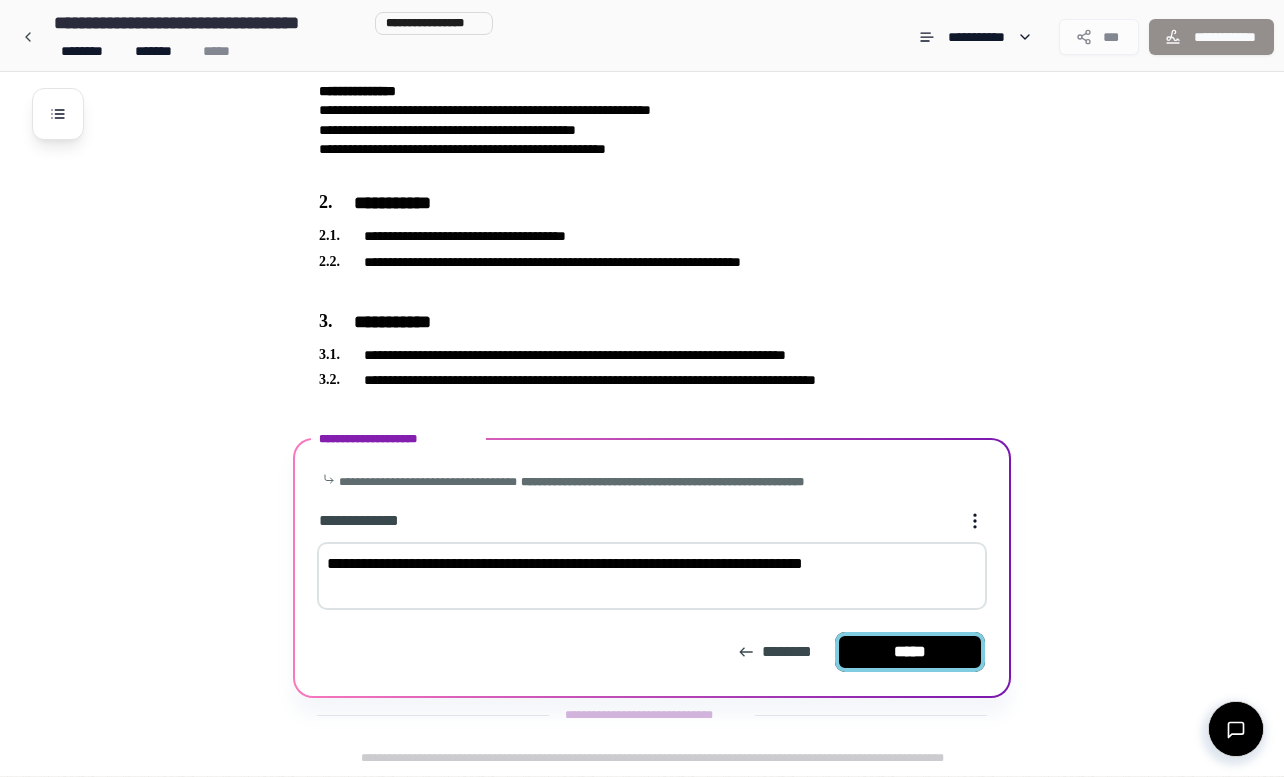 click on "*****" at bounding box center [910, 652] 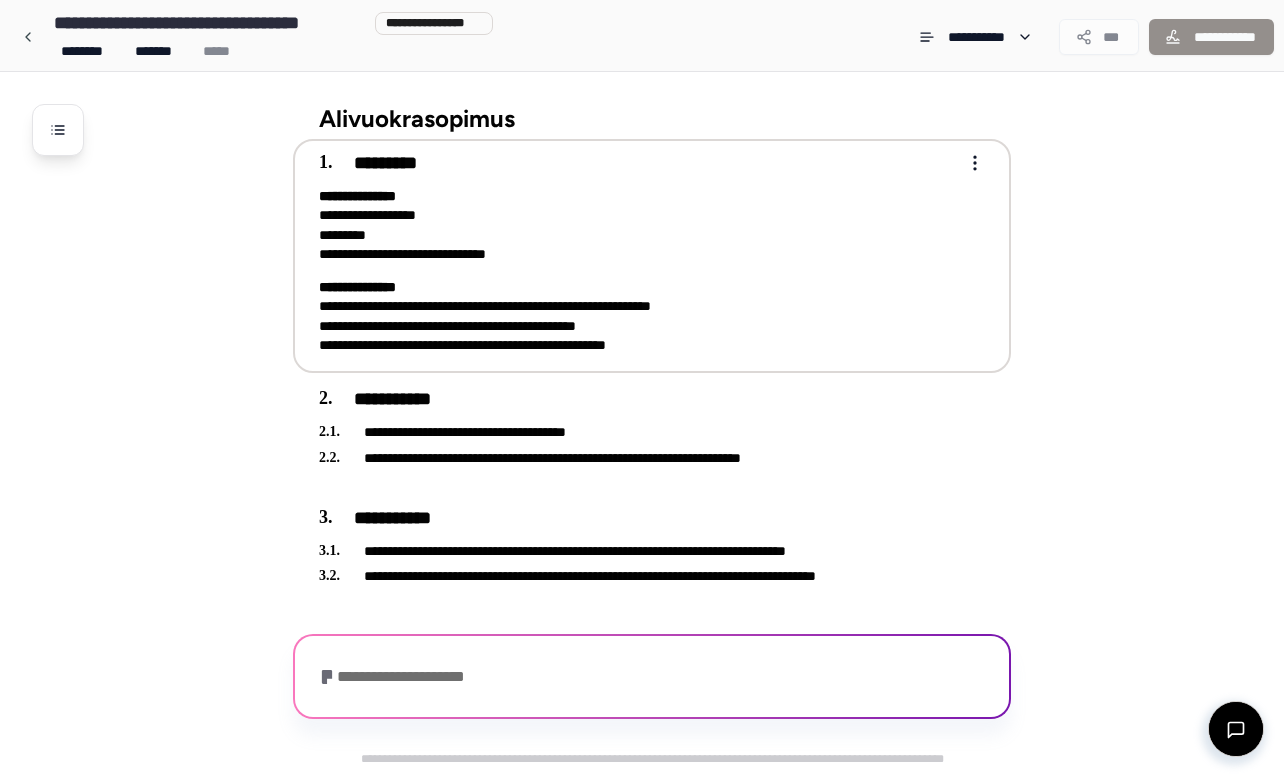 scroll, scrollTop: 0, scrollLeft: 0, axis: both 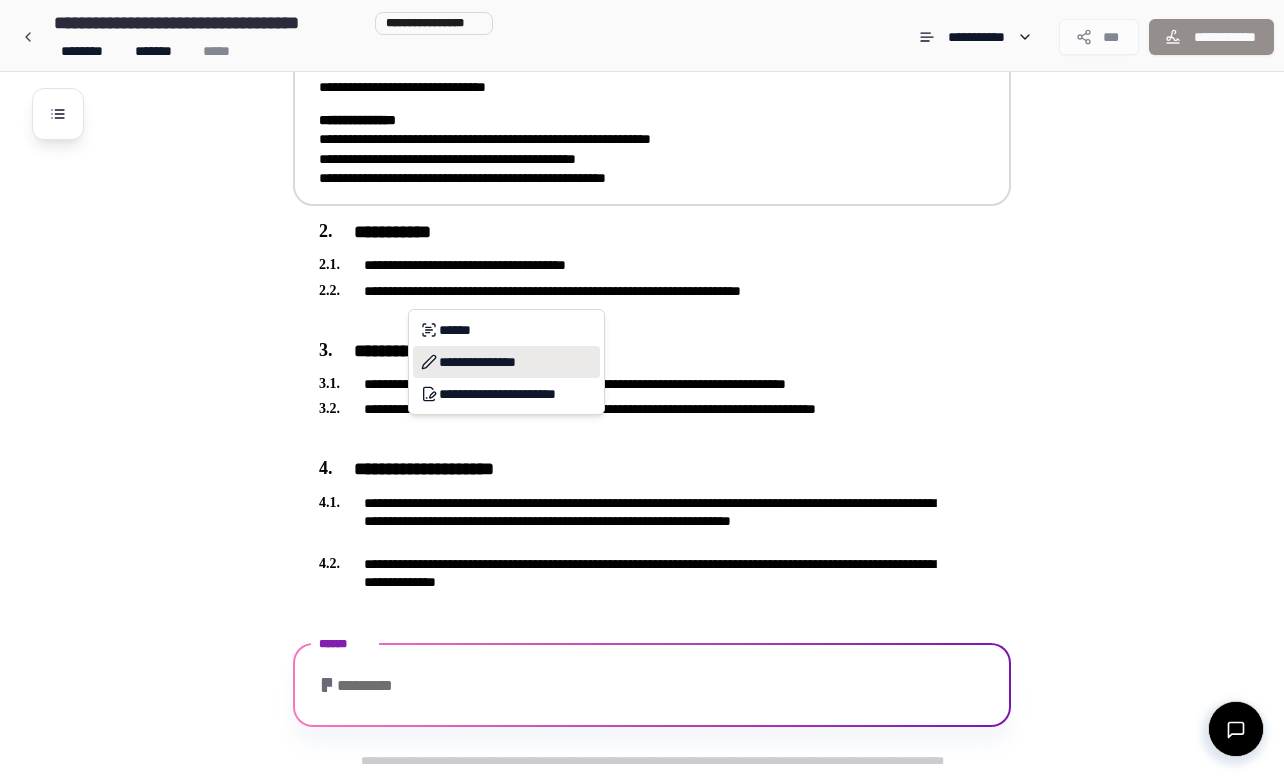 click on "**********" at bounding box center (506, 362) 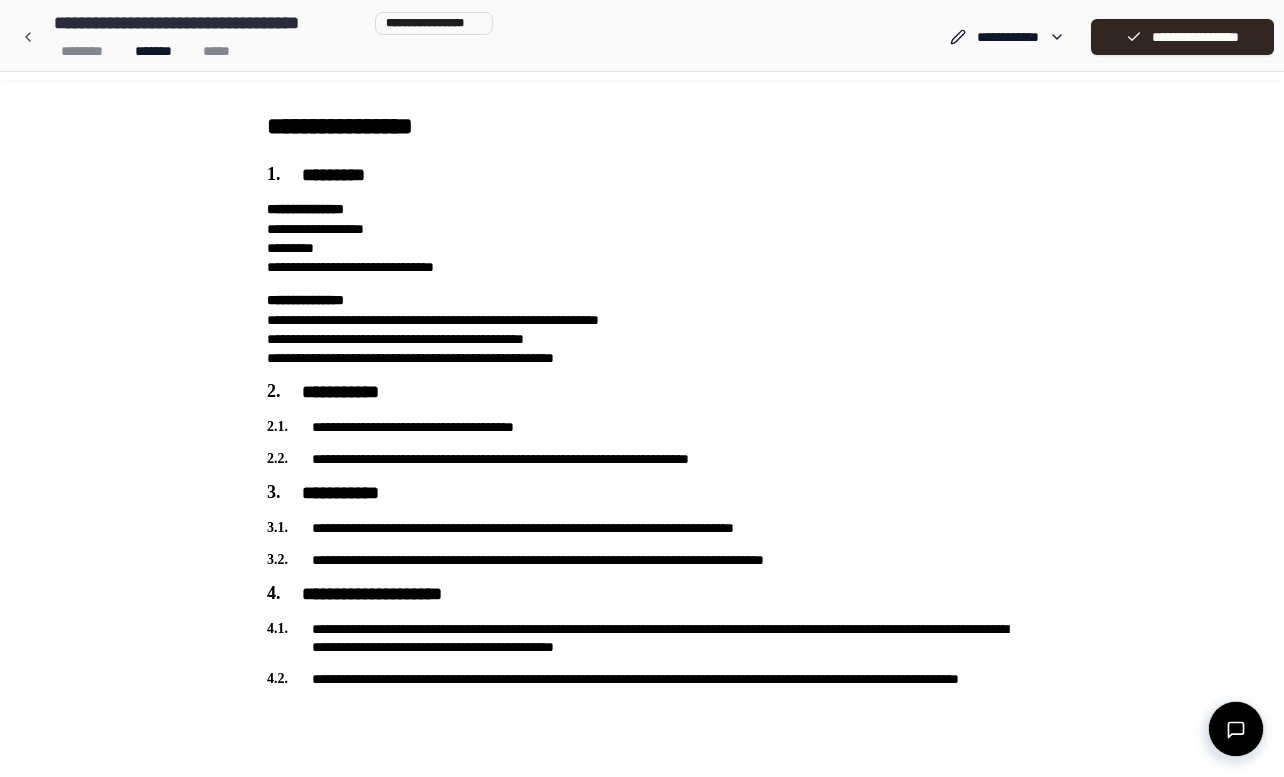 scroll, scrollTop: 0, scrollLeft: 0, axis: both 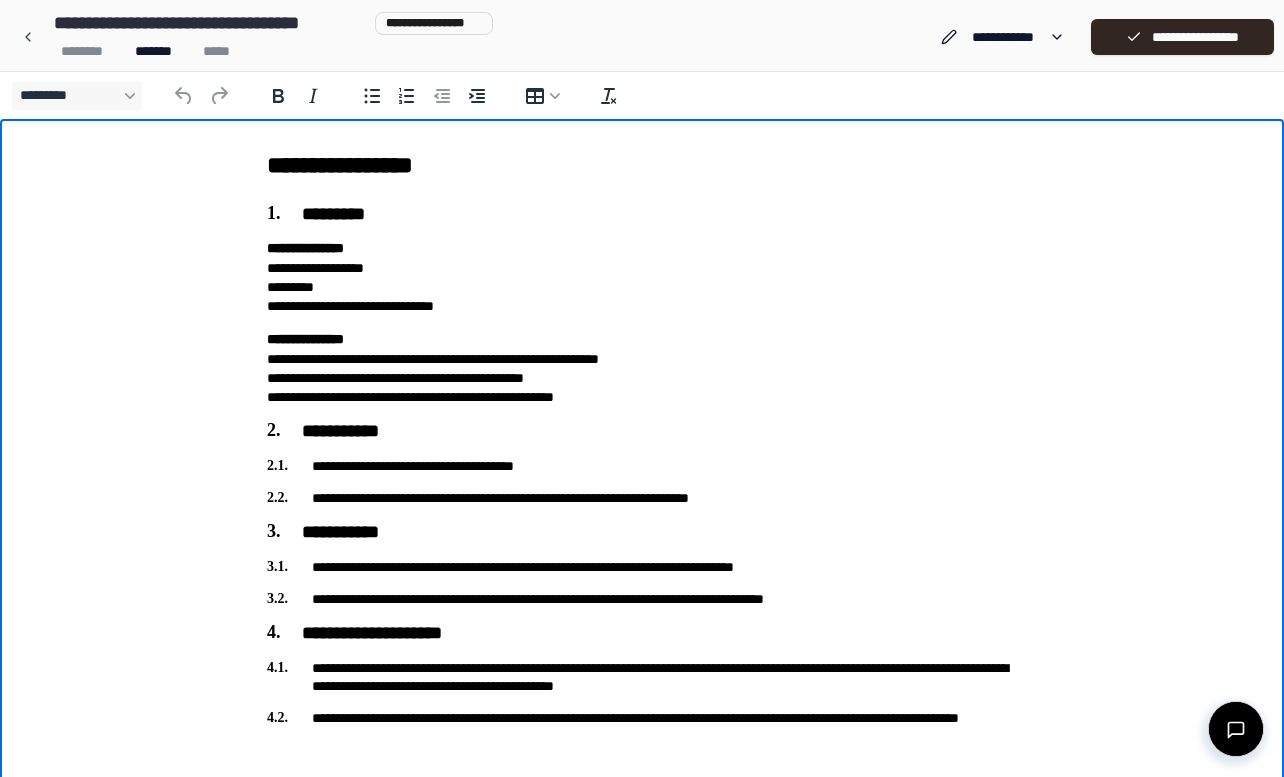 click on "**********" at bounding box center [642, 368] 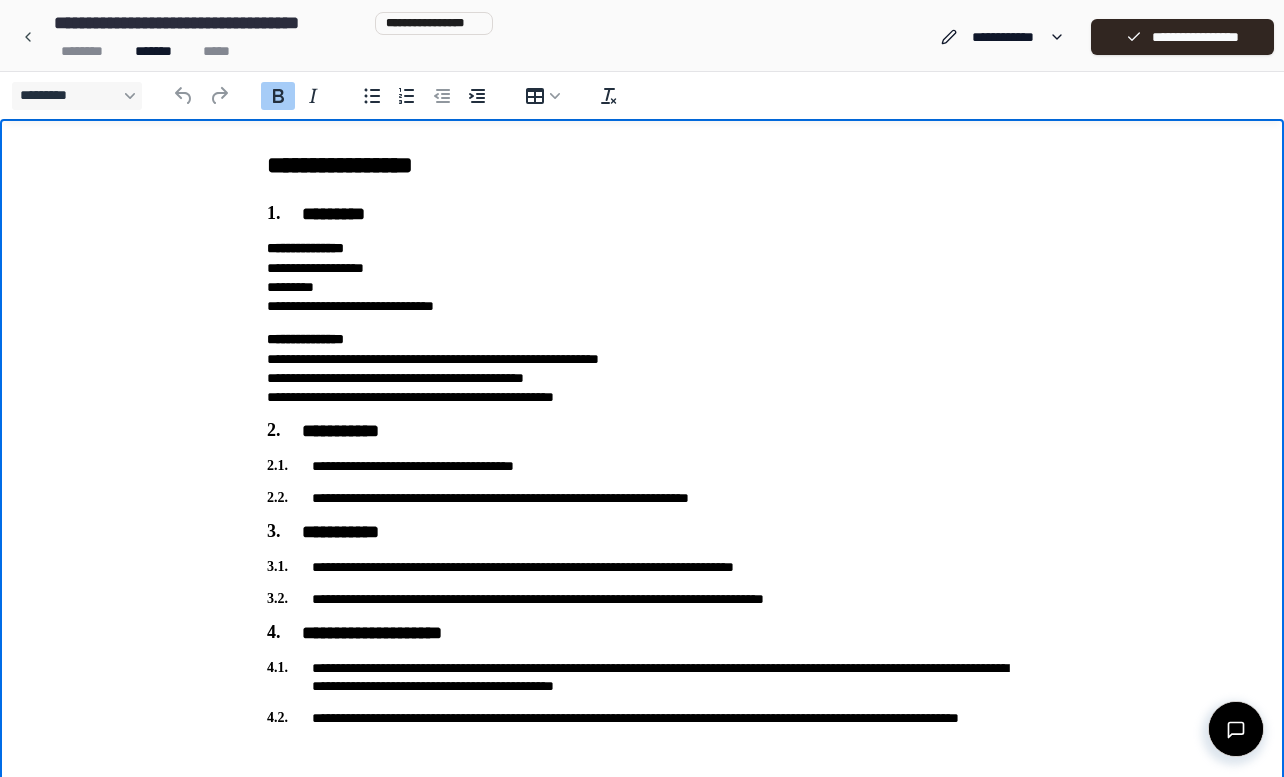 click on "**********" at bounding box center (642, 368) 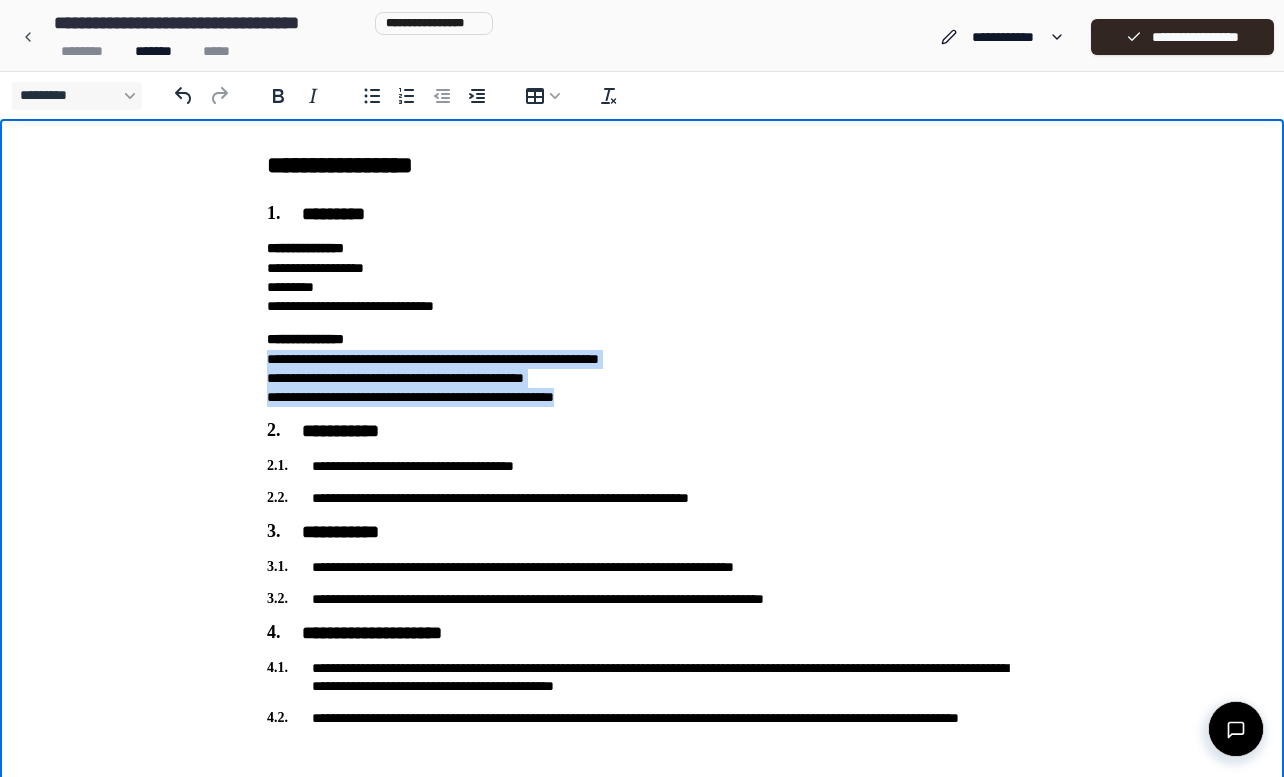 drag, startPoint x: 748, startPoint y: 399, endPoint x: 207, endPoint y: 360, distance: 542.40393 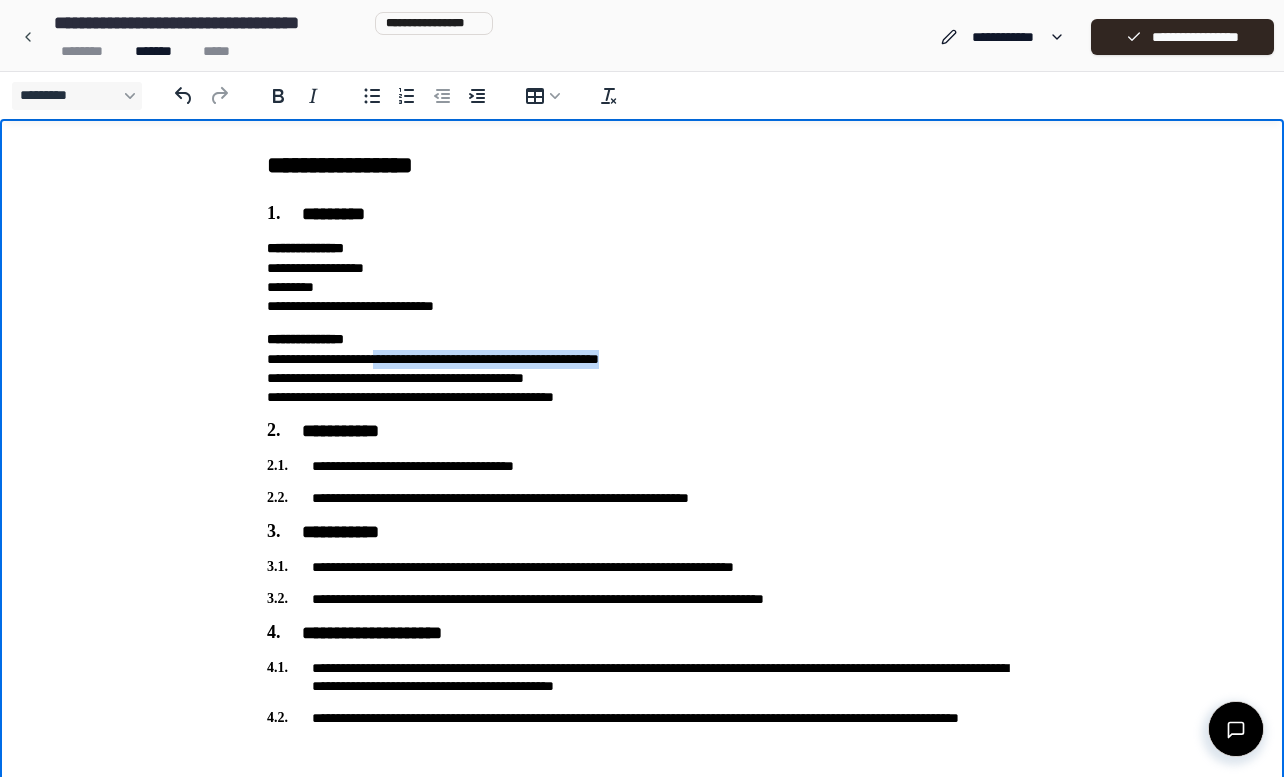drag, startPoint x: 415, startPoint y: 360, endPoint x: 772, endPoint y: 360, distance: 357 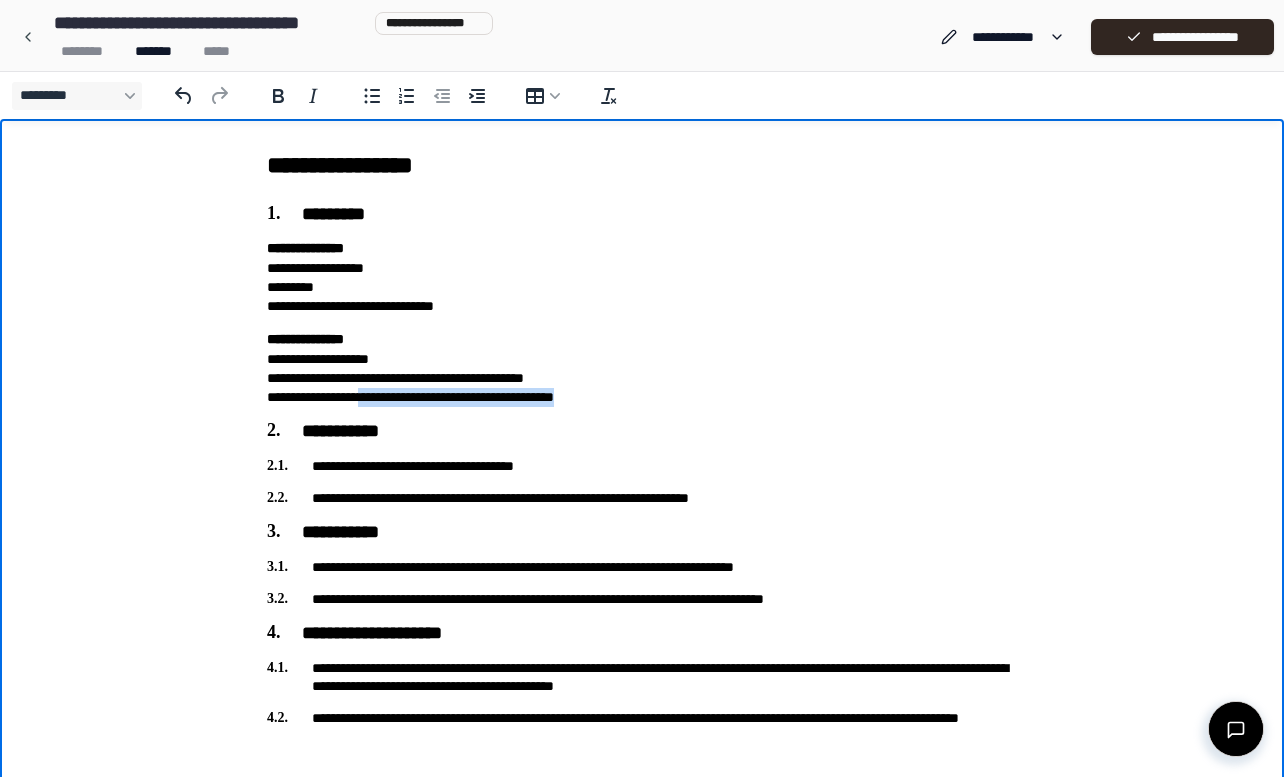 drag, startPoint x: 410, startPoint y: 396, endPoint x: 777, endPoint y: 406, distance: 367.1362 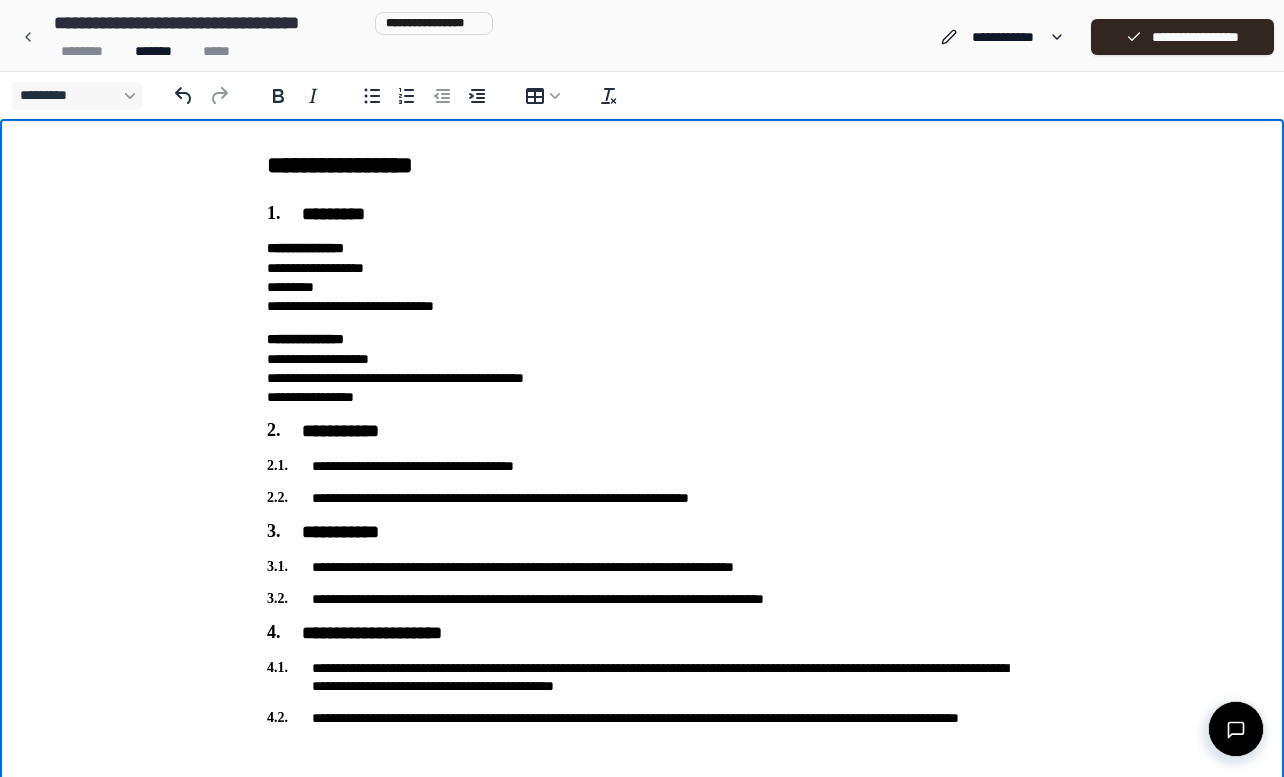 scroll, scrollTop: 50, scrollLeft: 0, axis: vertical 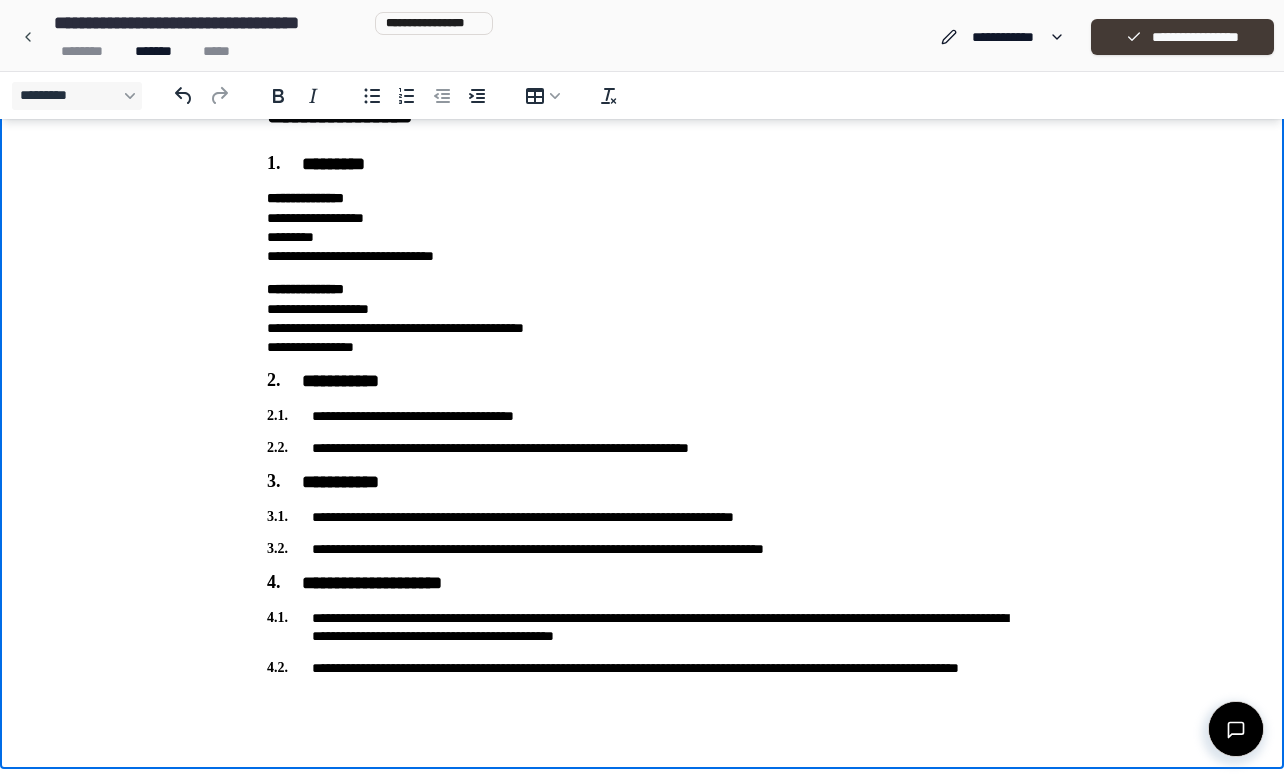 click on "**********" at bounding box center (1182, 37) 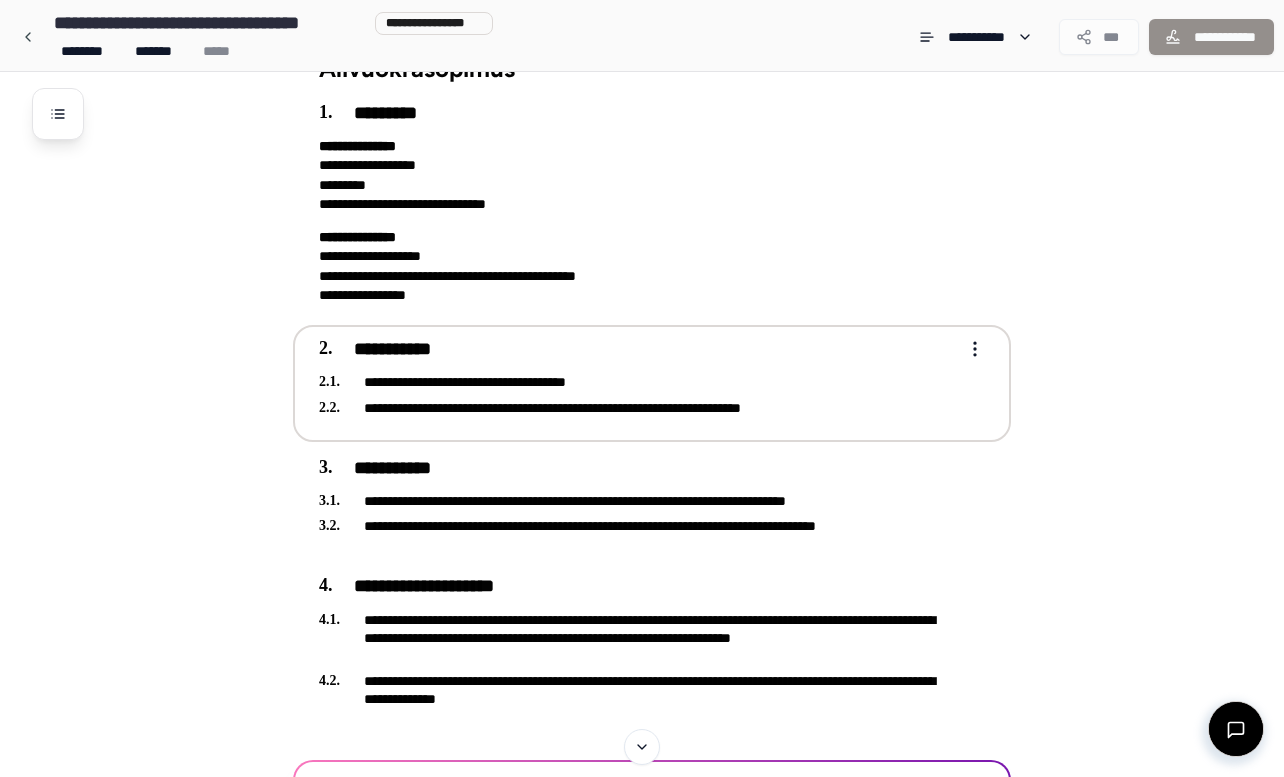 click on "**********" at bounding box center [638, 408] 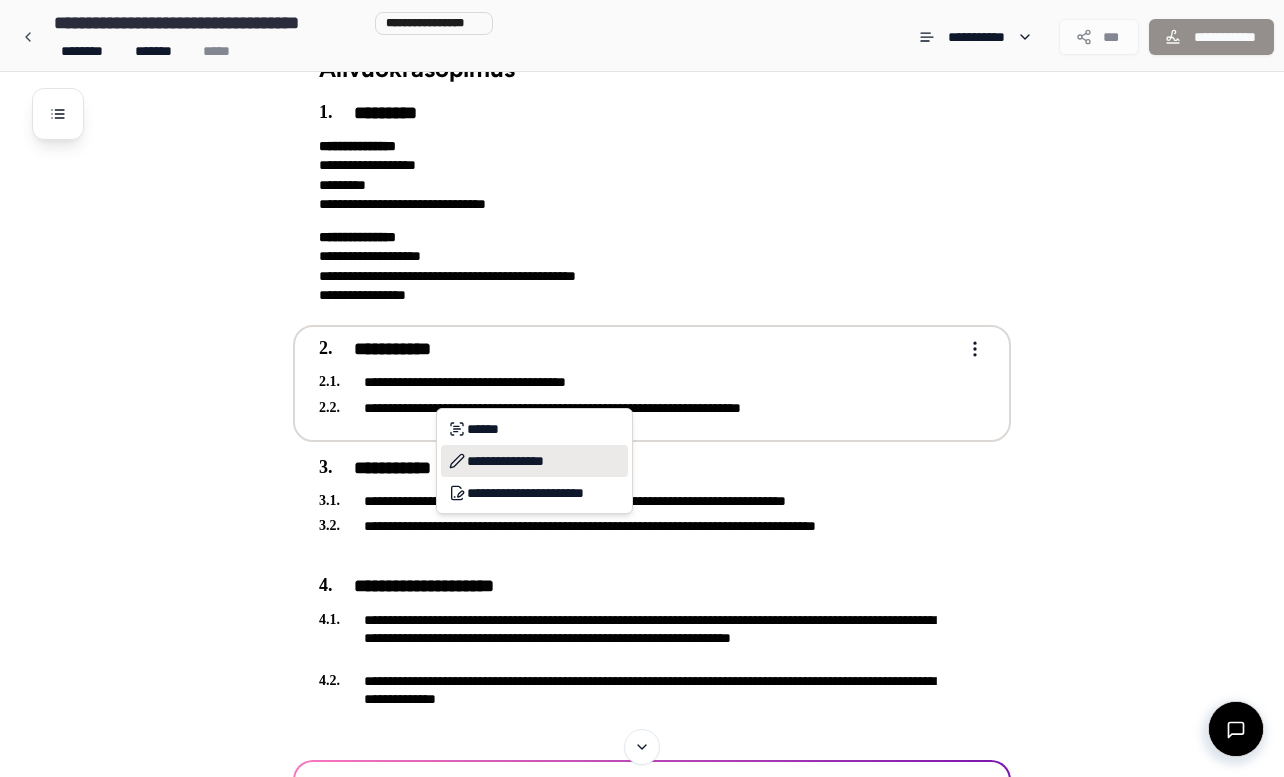 click on "**********" at bounding box center (534, 461) 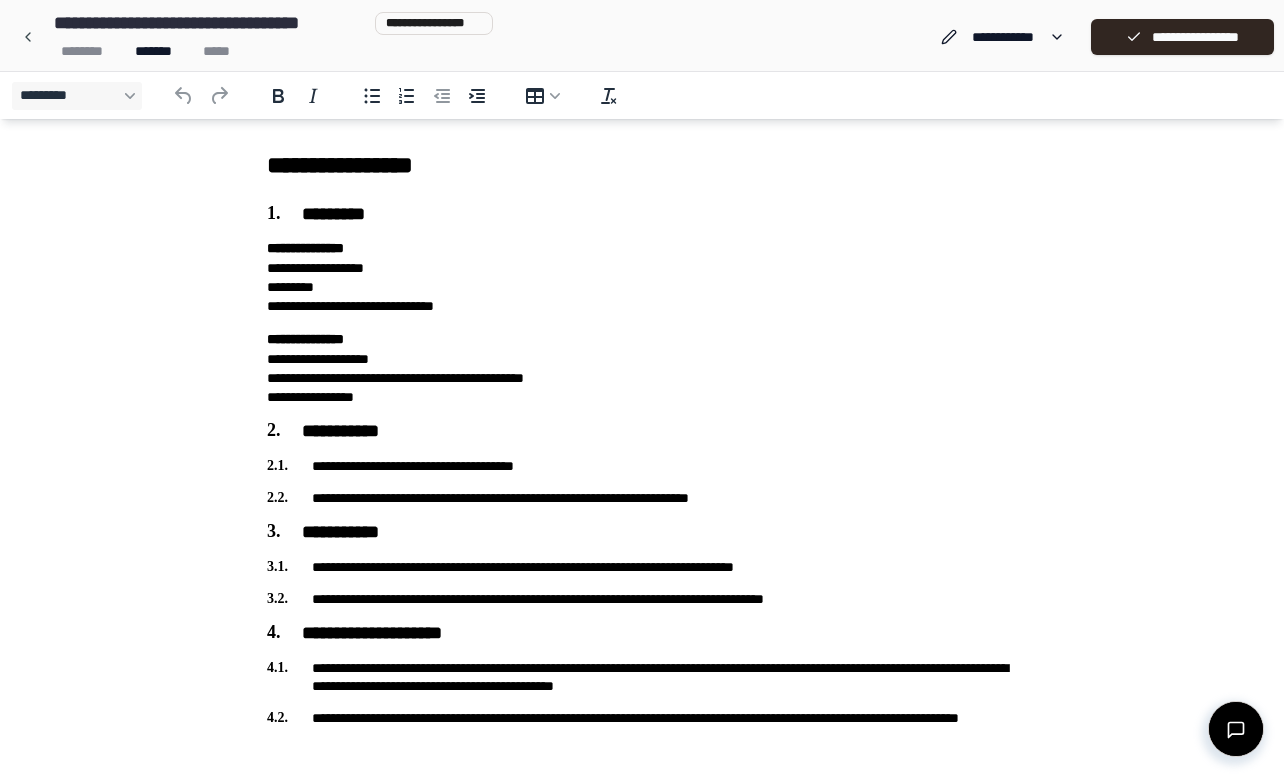 scroll, scrollTop: 50, scrollLeft: 0, axis: vertical 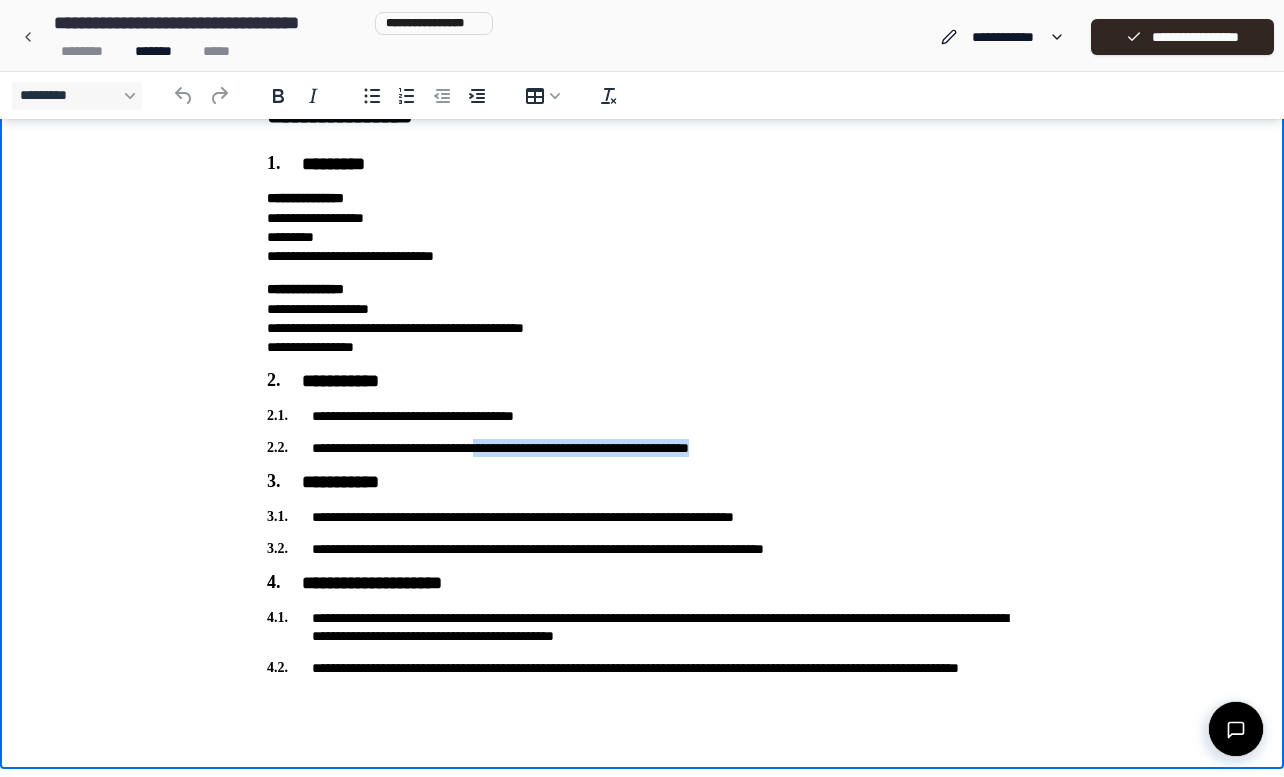 drag, startPoint x: 504, startPoint y: 451, endPoint x: 763, endPoint y: 441, distance: 259.193 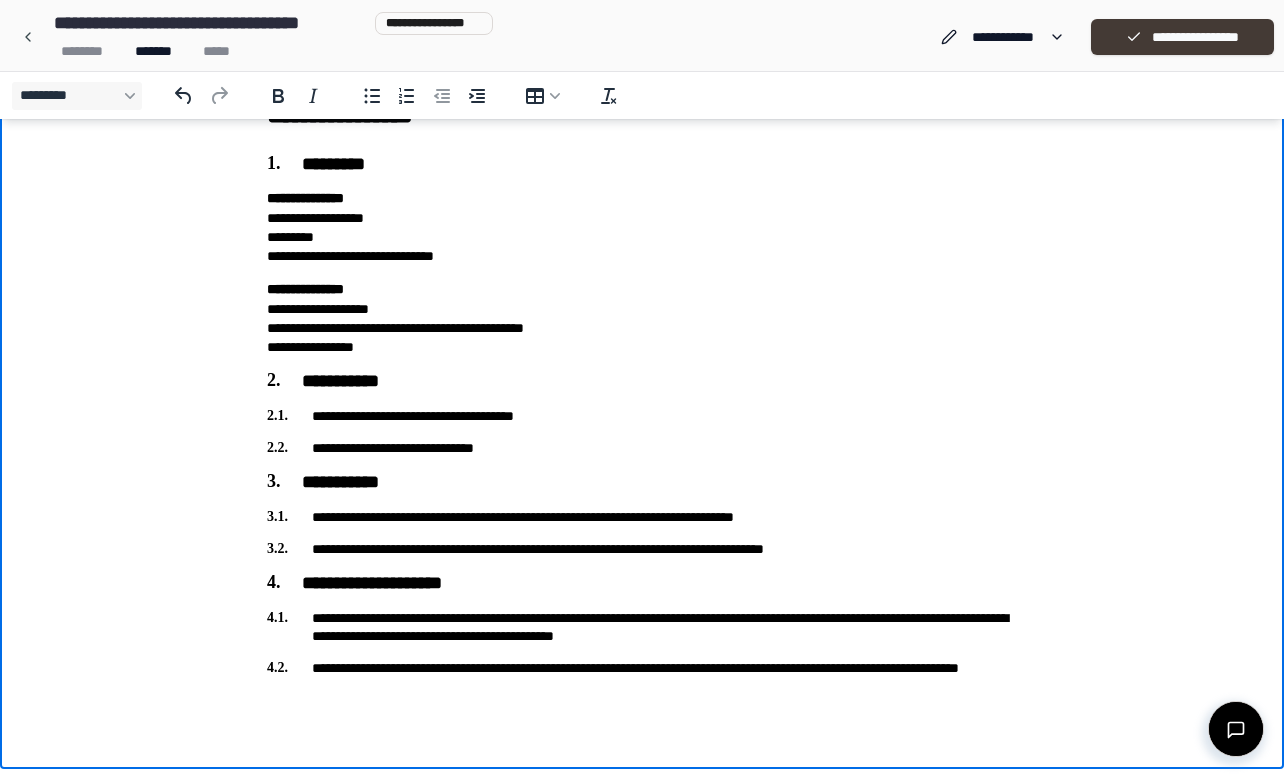 click on "**********" at bounding box center [1182, 37] 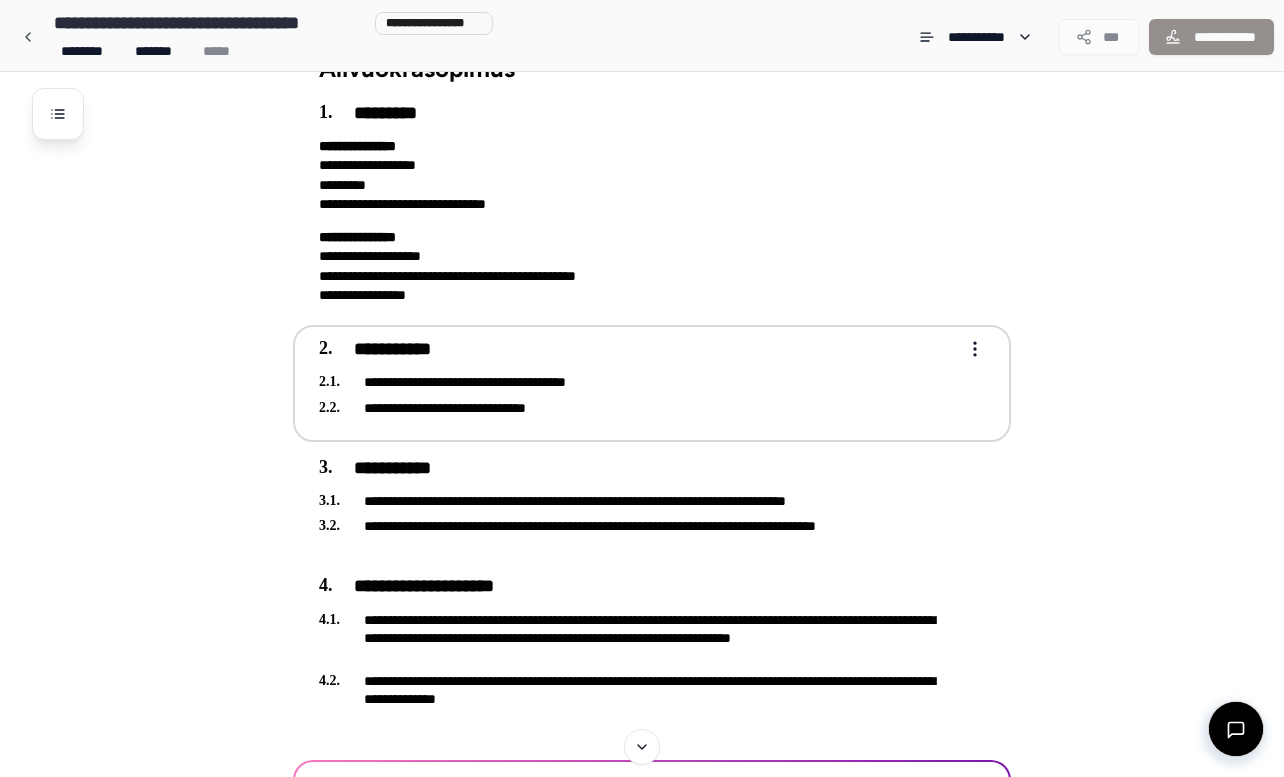 click on "**********" at bounding box center [642, 471] 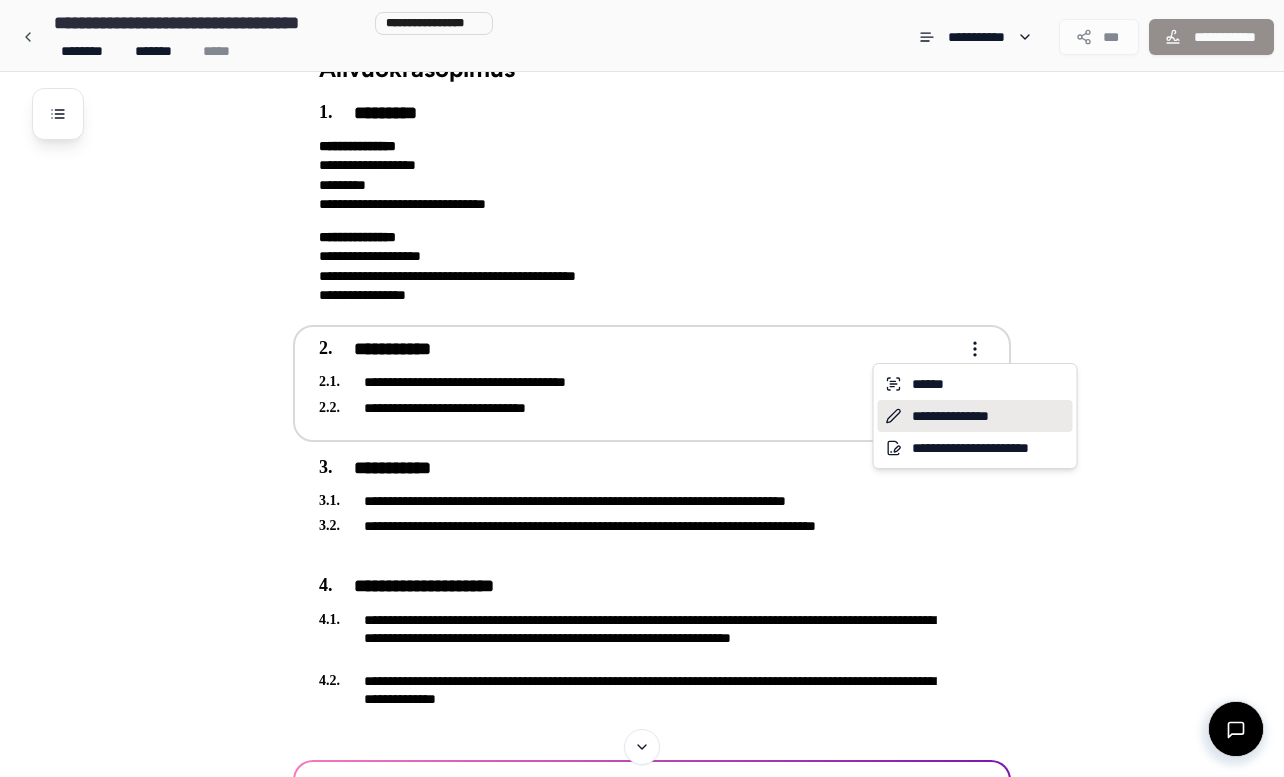 click on "**********" at bounding box center (975, 416) 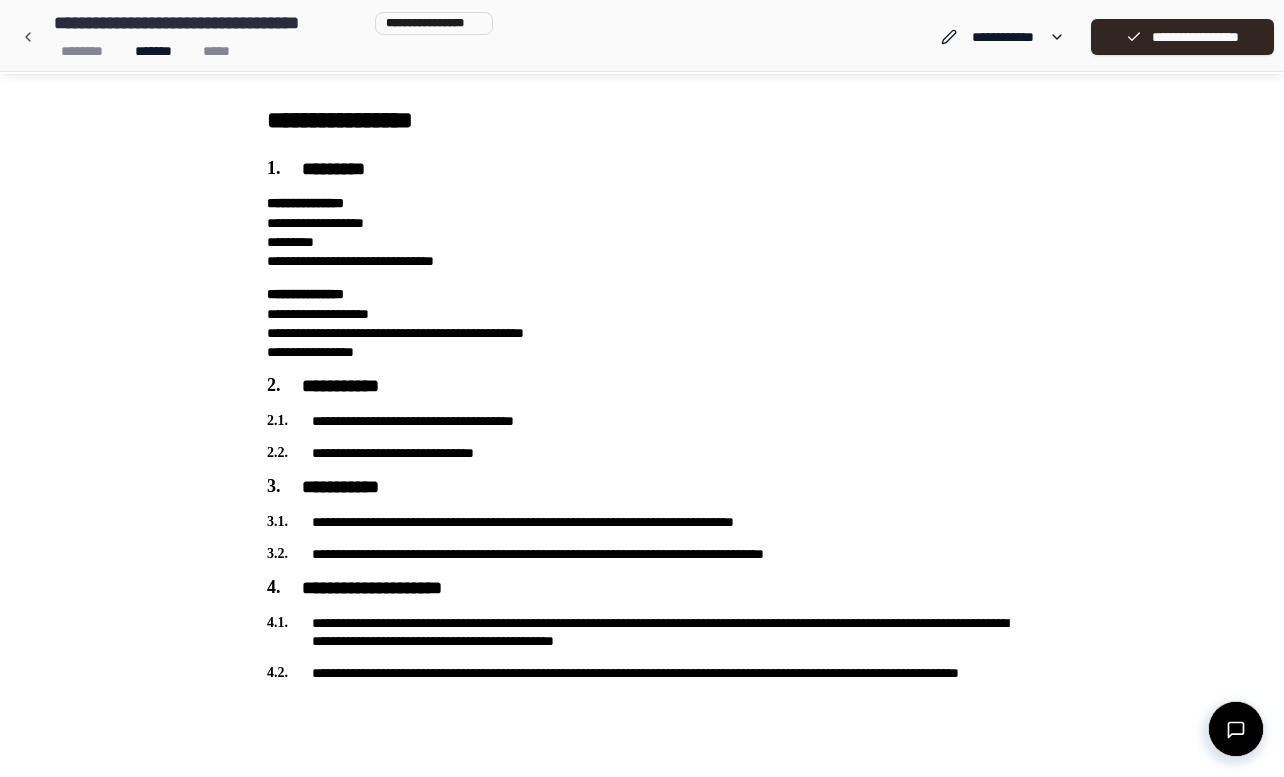 scroll, scrollTop: 50, scrollLeft: 0, axis: vertical 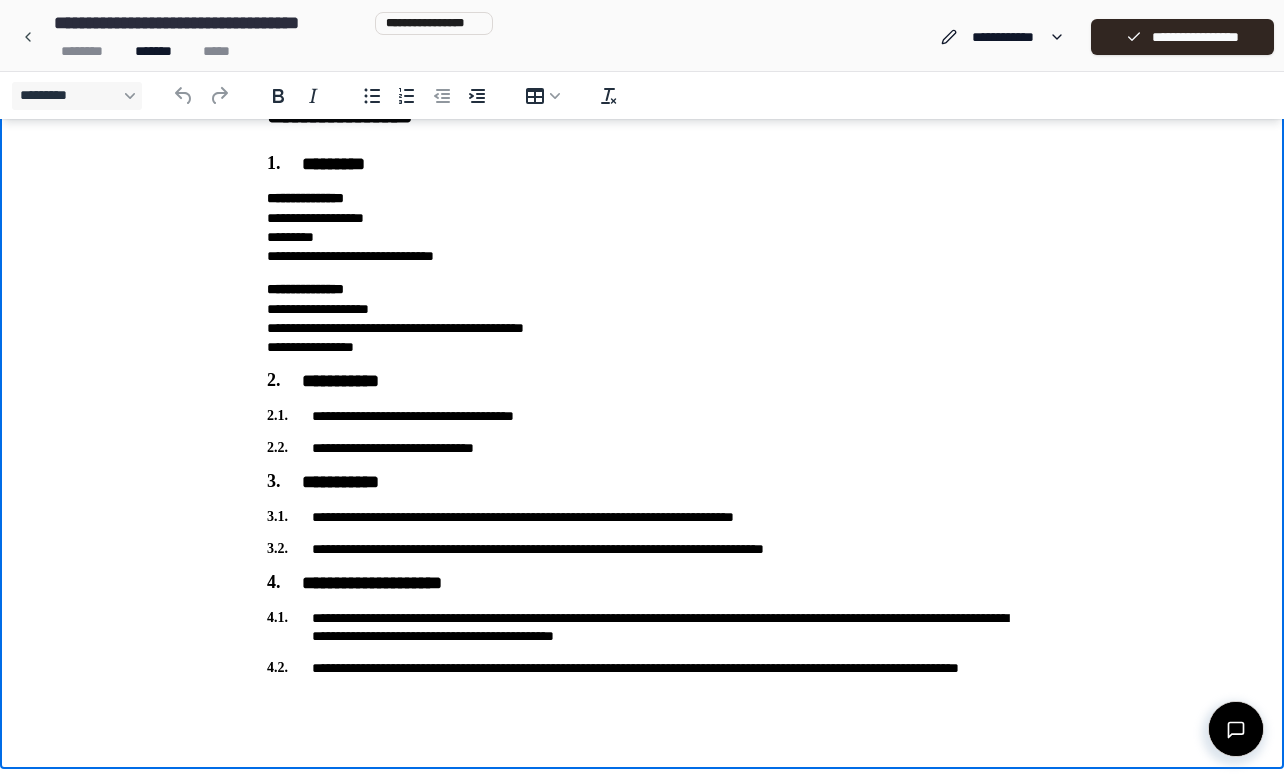 click on "**********" at bounding box center (642, 448) 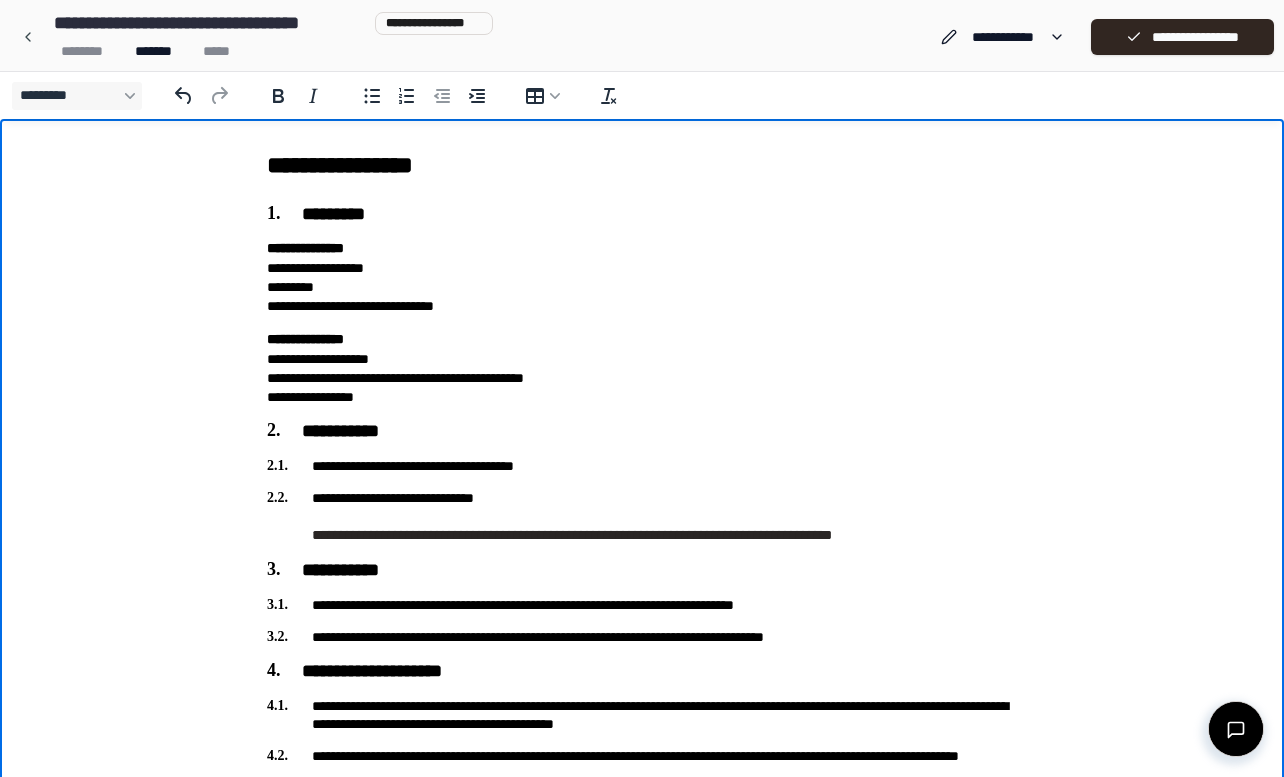 scroll, scrollTop: 88, scrollLeft: 0, axis: vertical 